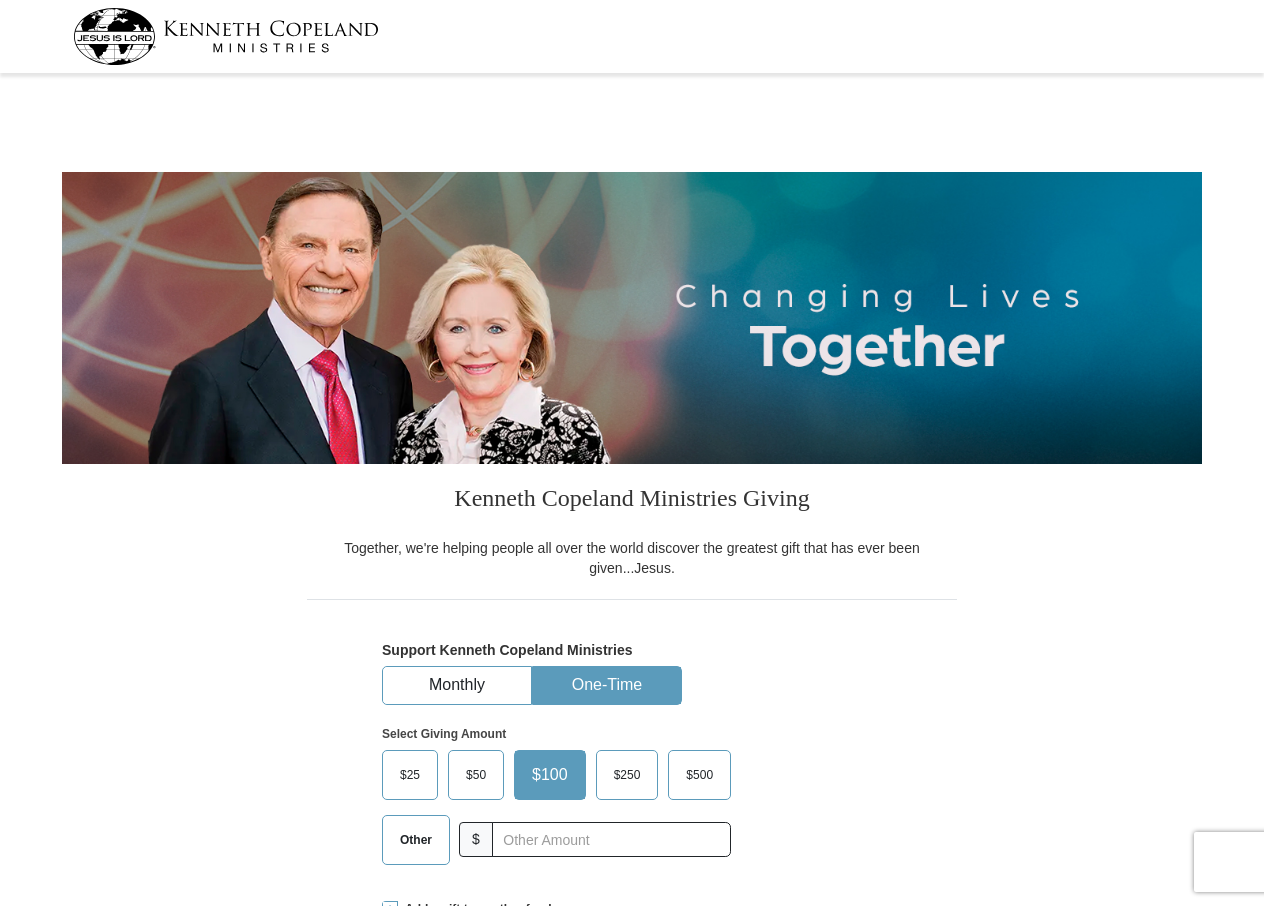 select on "TX" 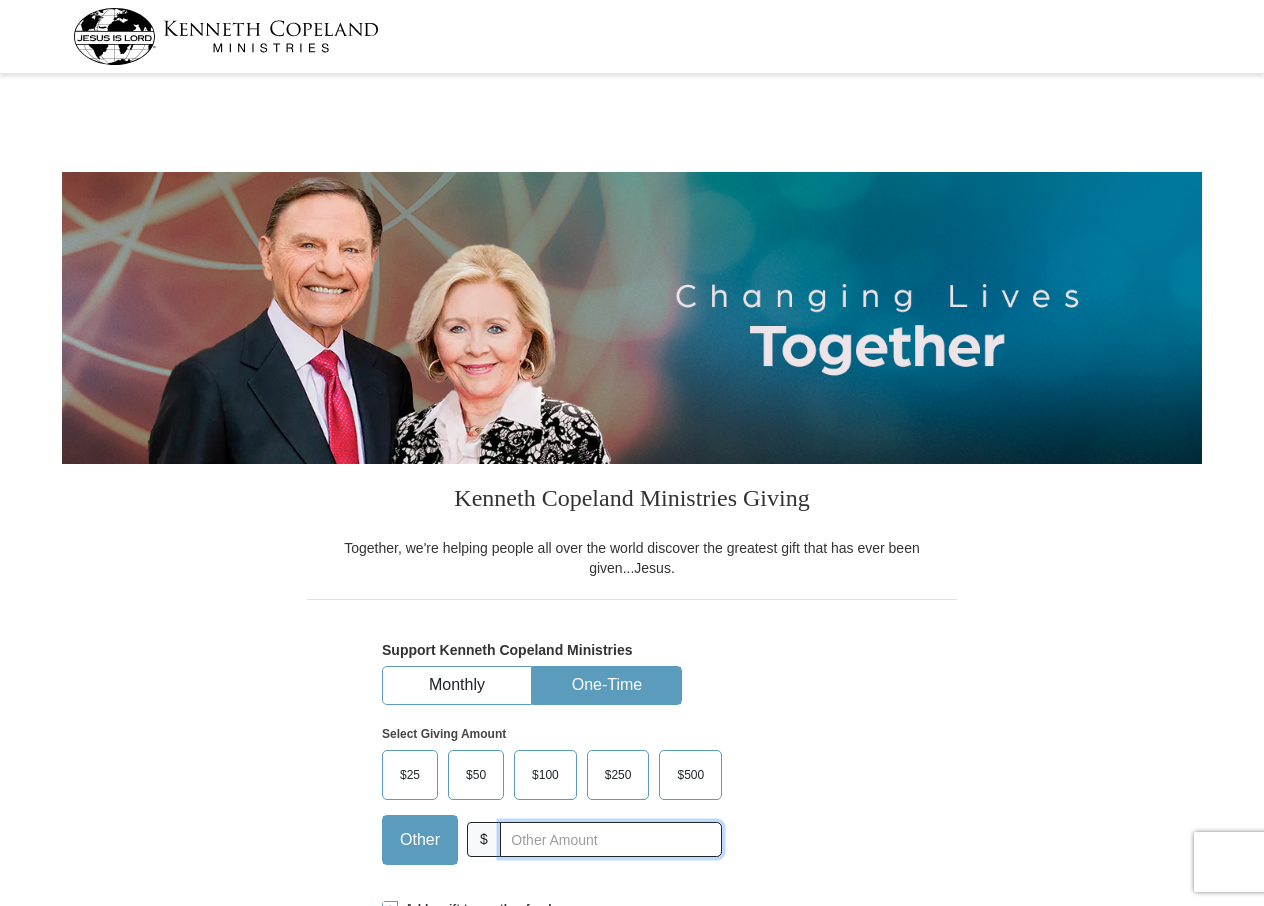 click at bounding box center (611, 839) 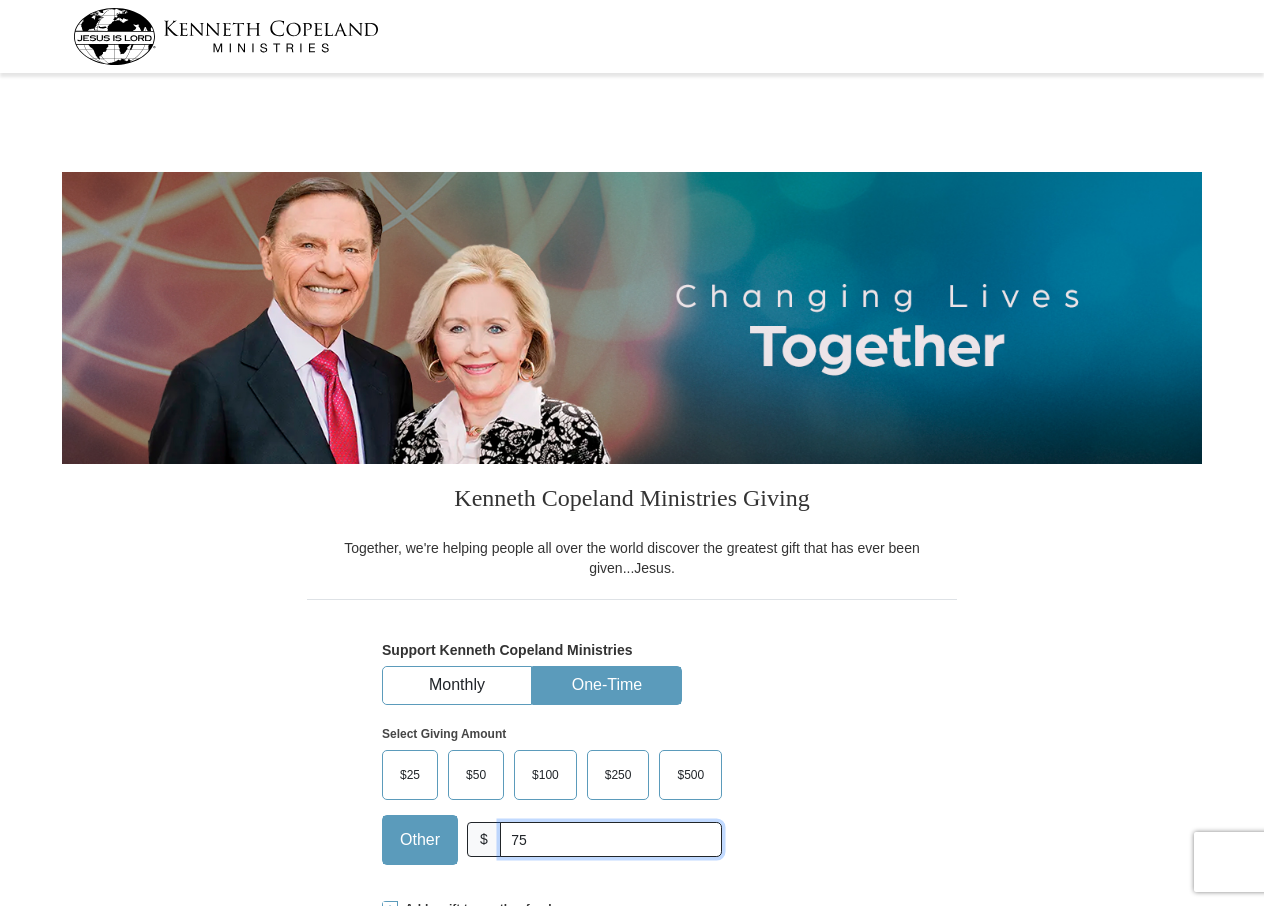 type on "75" 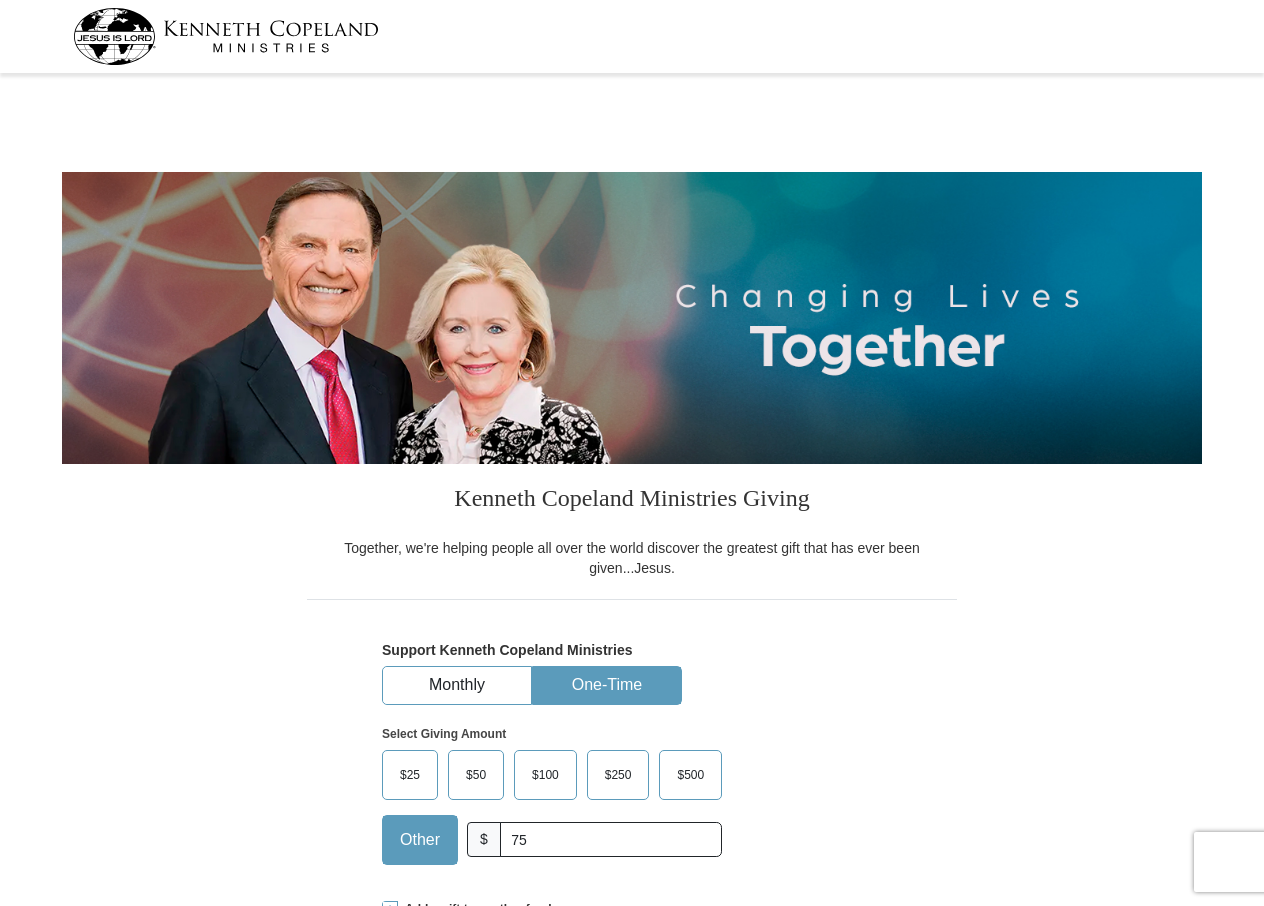 scroll, scrollTop: 98, scrollLeft: 0, axis: vertical 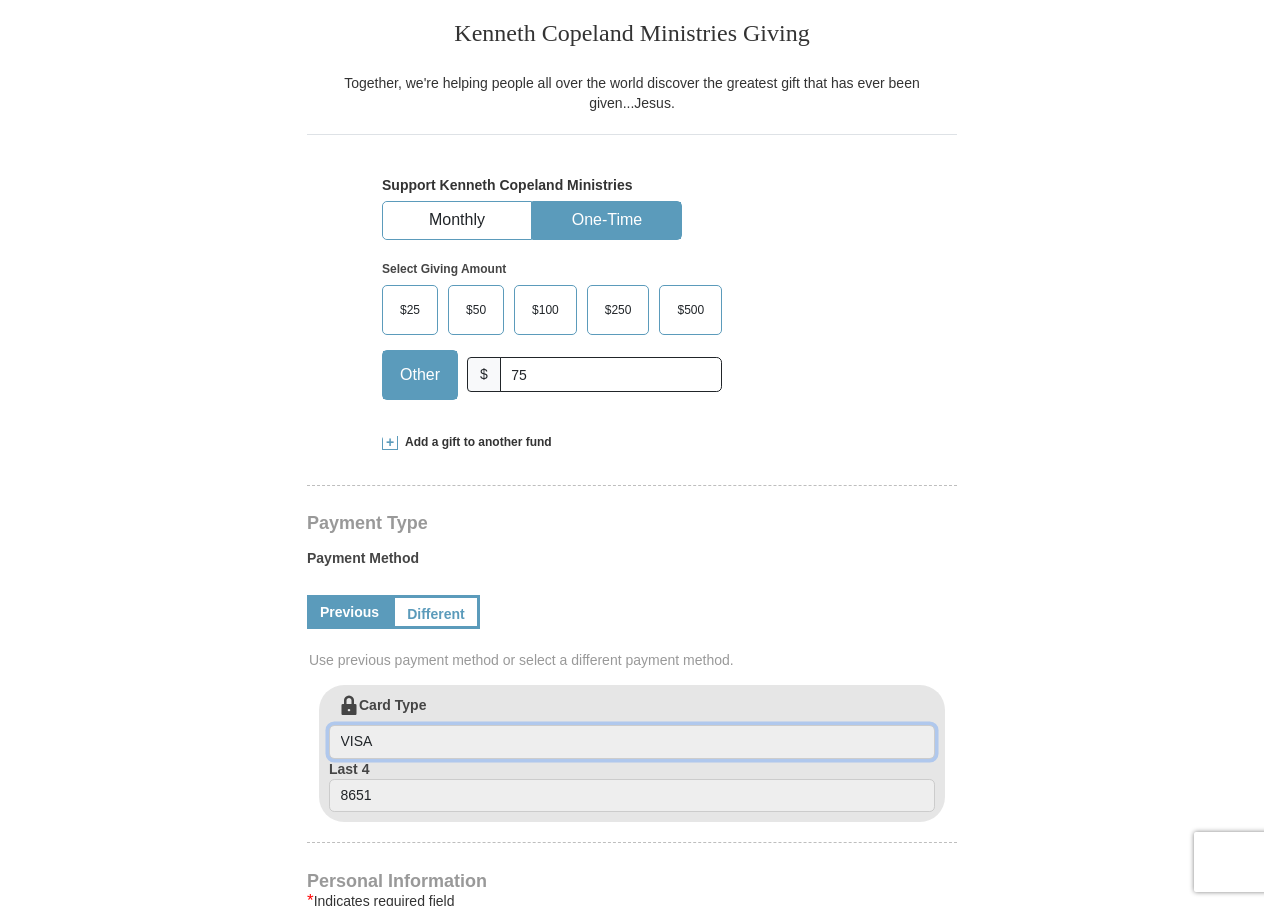 click on "VISA" at bounding box center [632, 742] 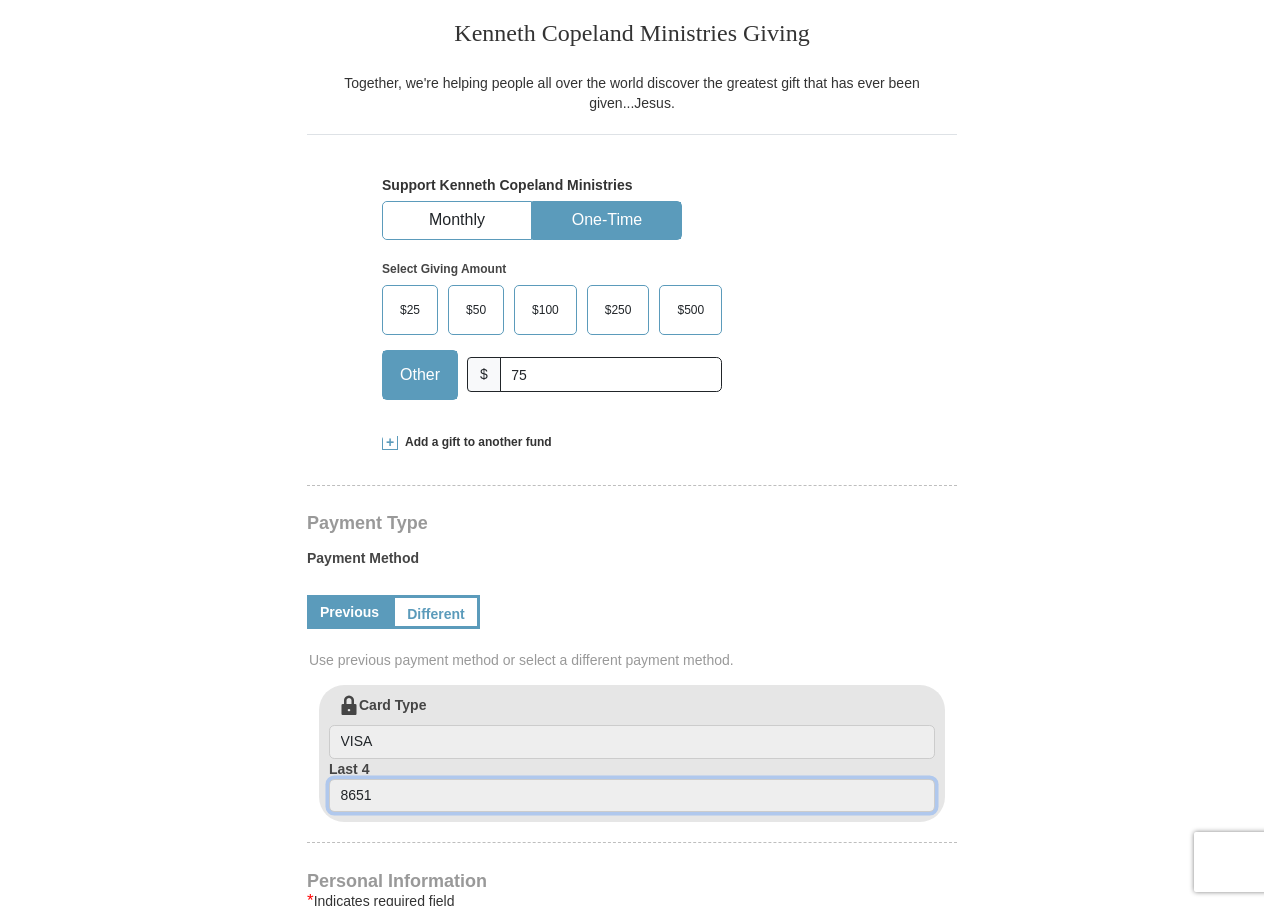 click on "8651" at bounding box center (632, 796) 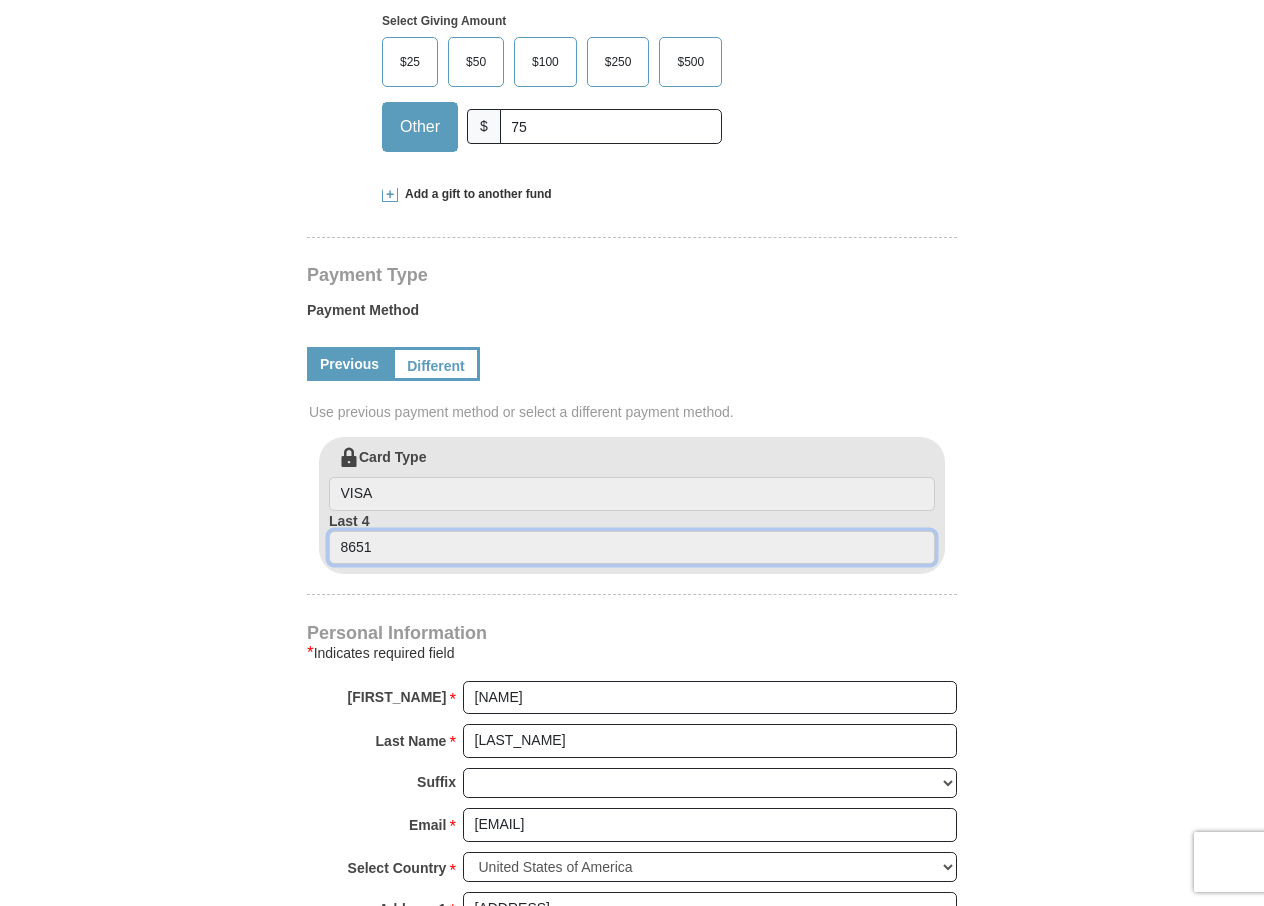 scroll, scrollTop: 728, scrollLeft: 0, axis: vertical 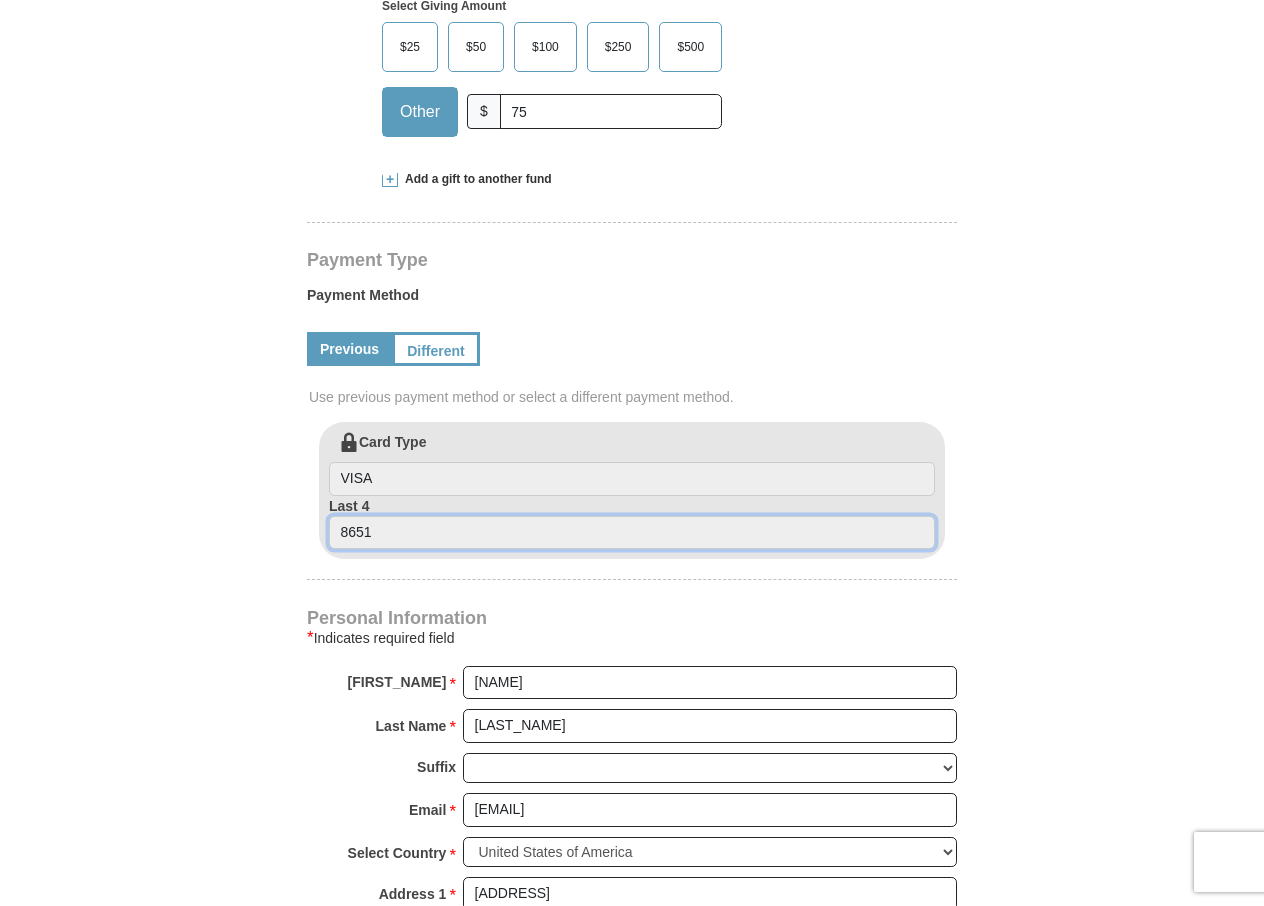 click on "8651" at bounding box center [632, 533] 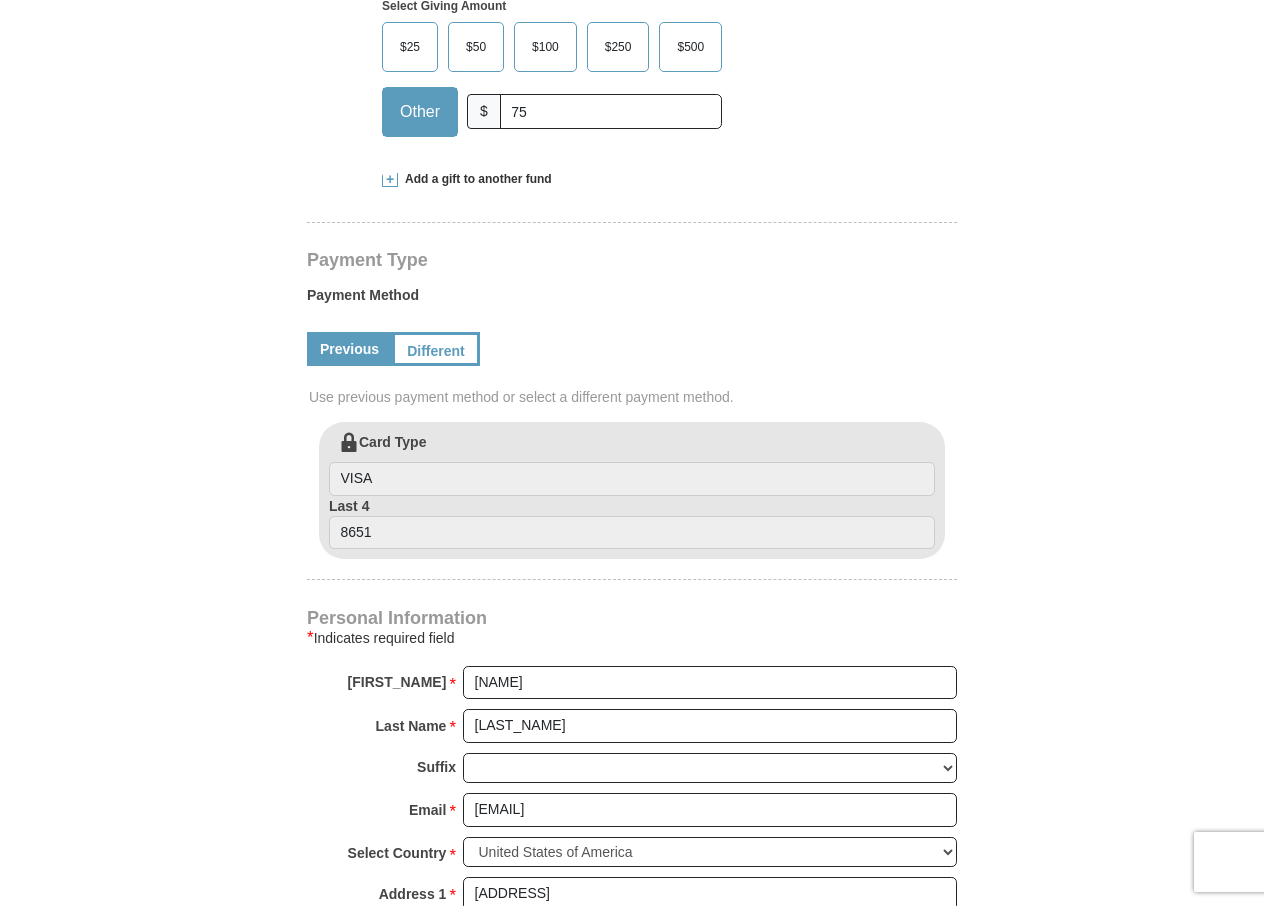click on "Previous" at bounding box center [349, 349] 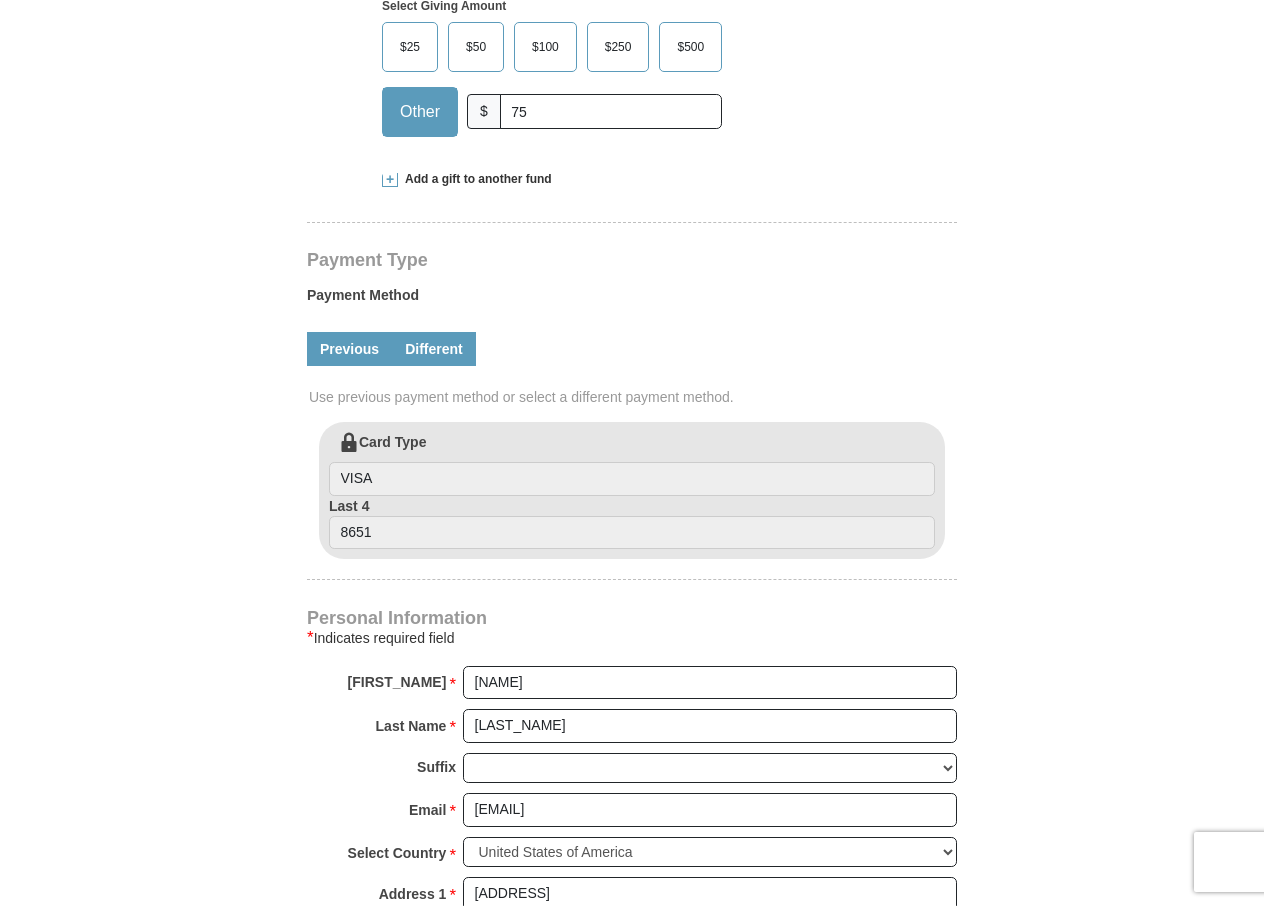 click on "Different" at bounding box center [434, 349] 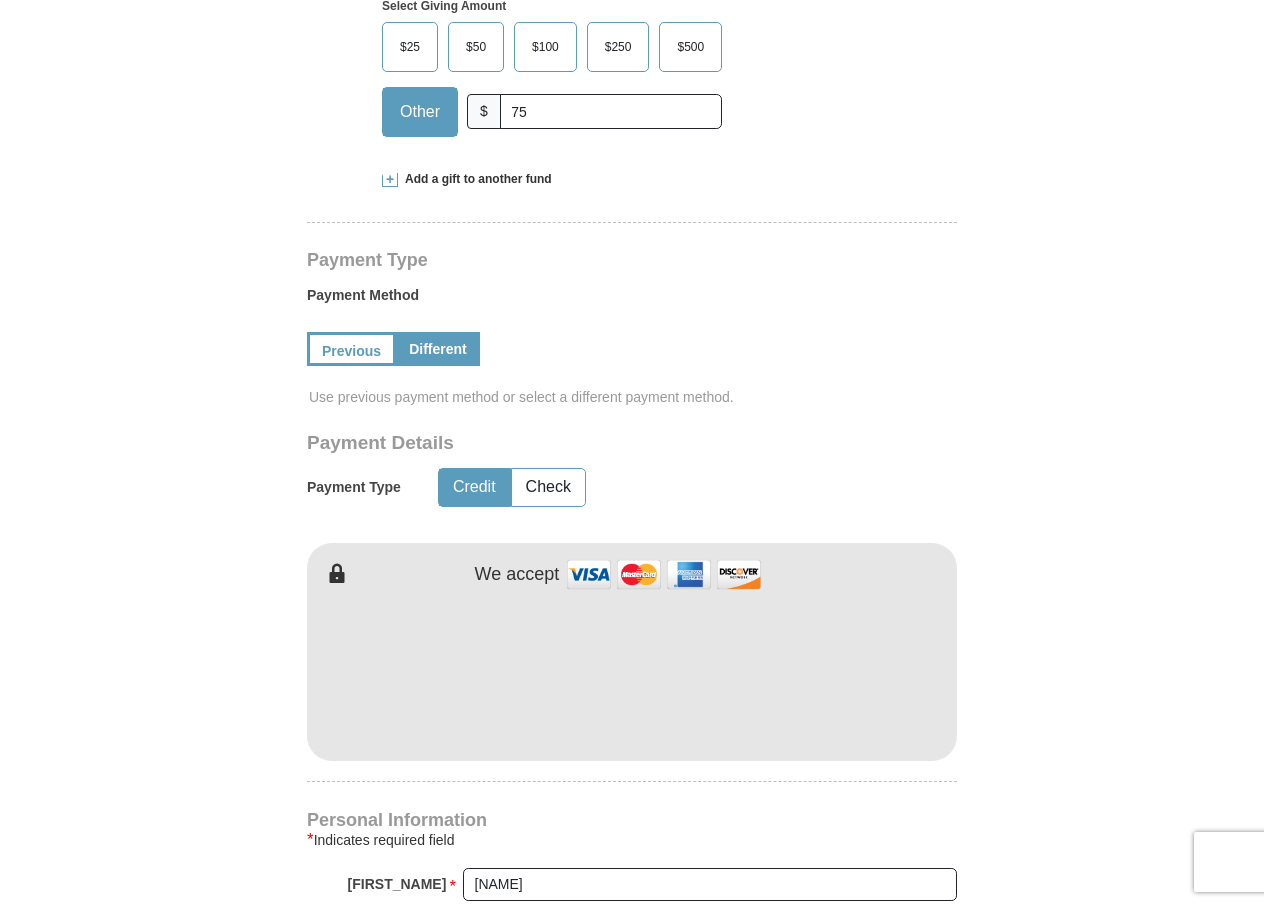 click on "Different" at bounding box center (438, 349) 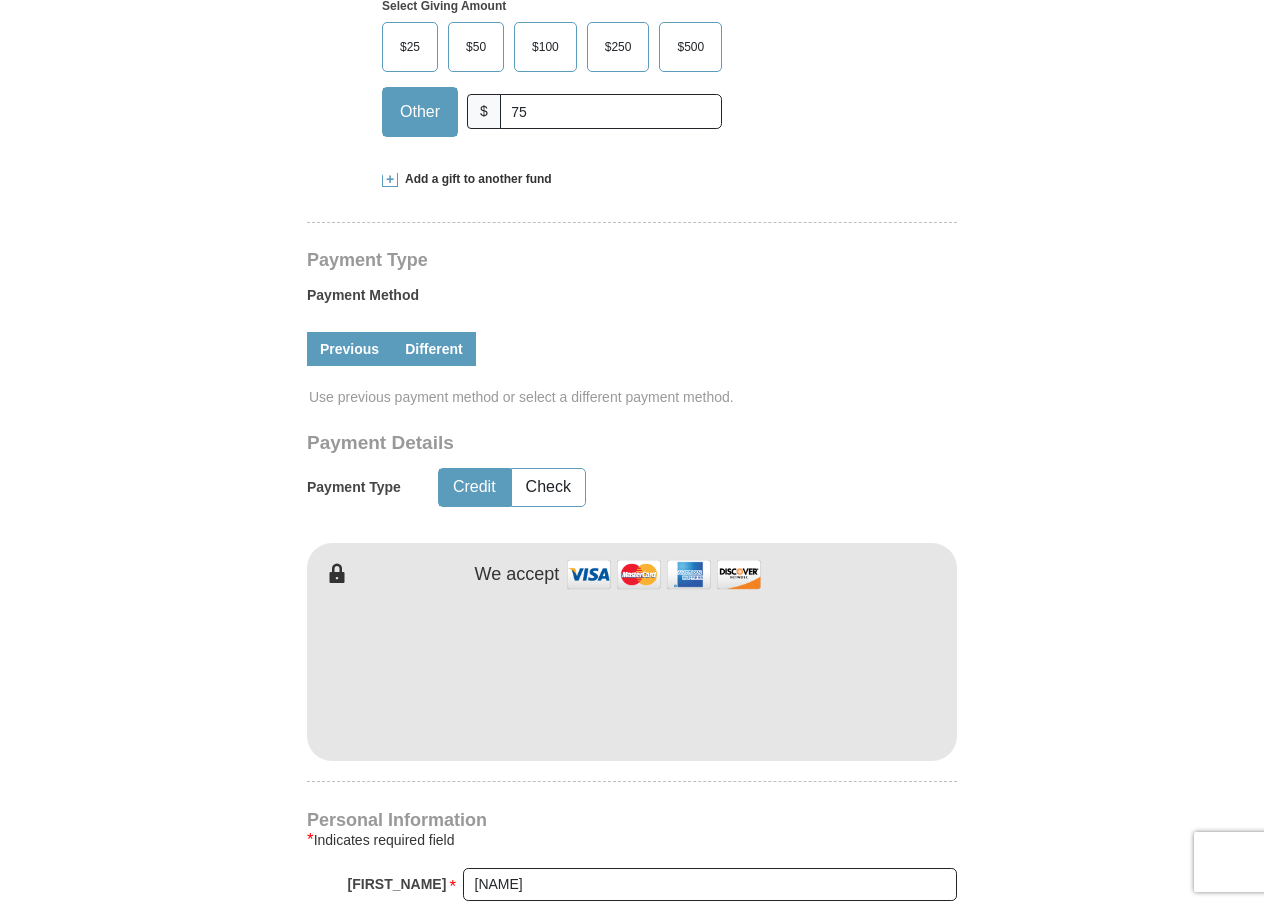 click on "Previous" at bounding box center (349, 349) 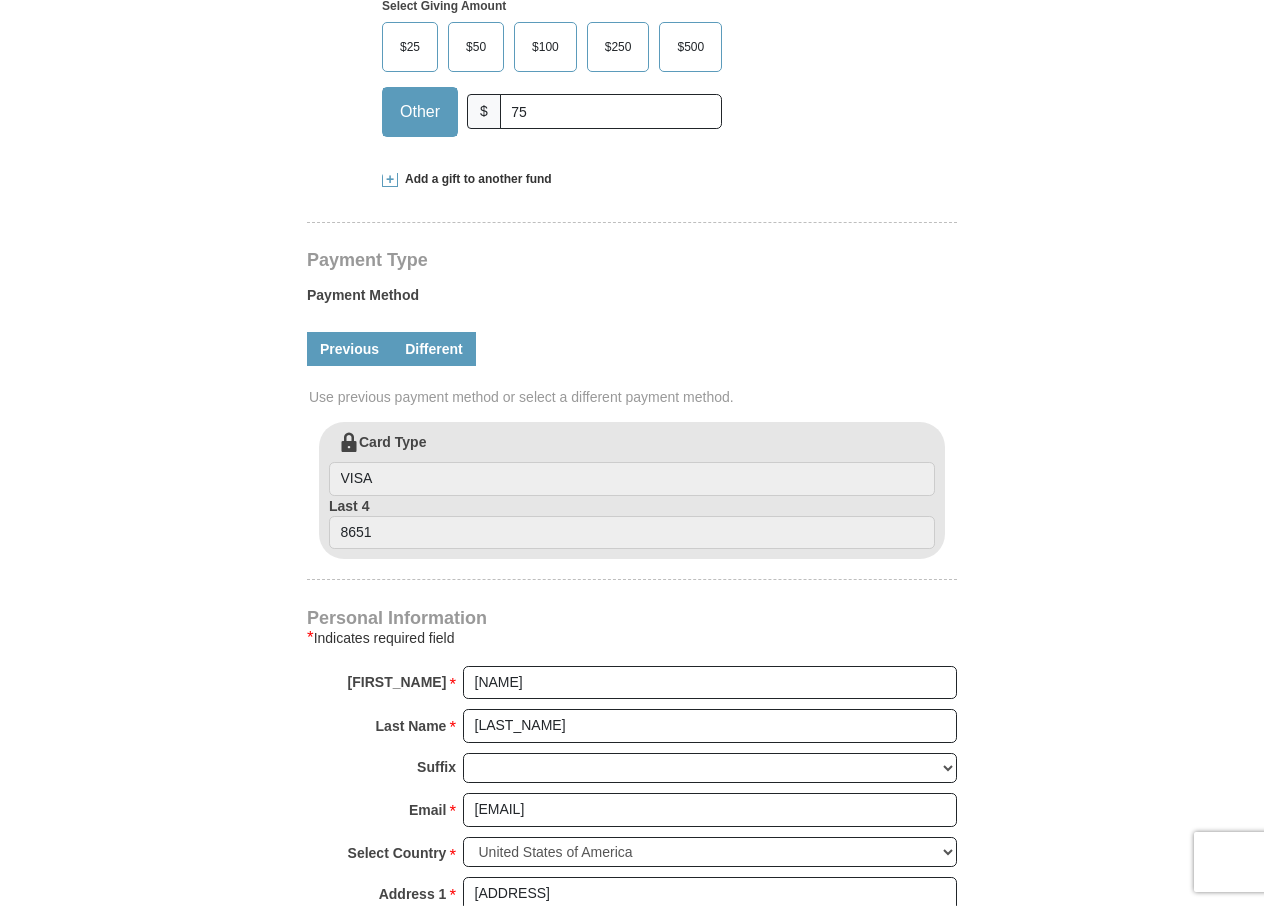 click on "Different" at bounding box center [434, 349] 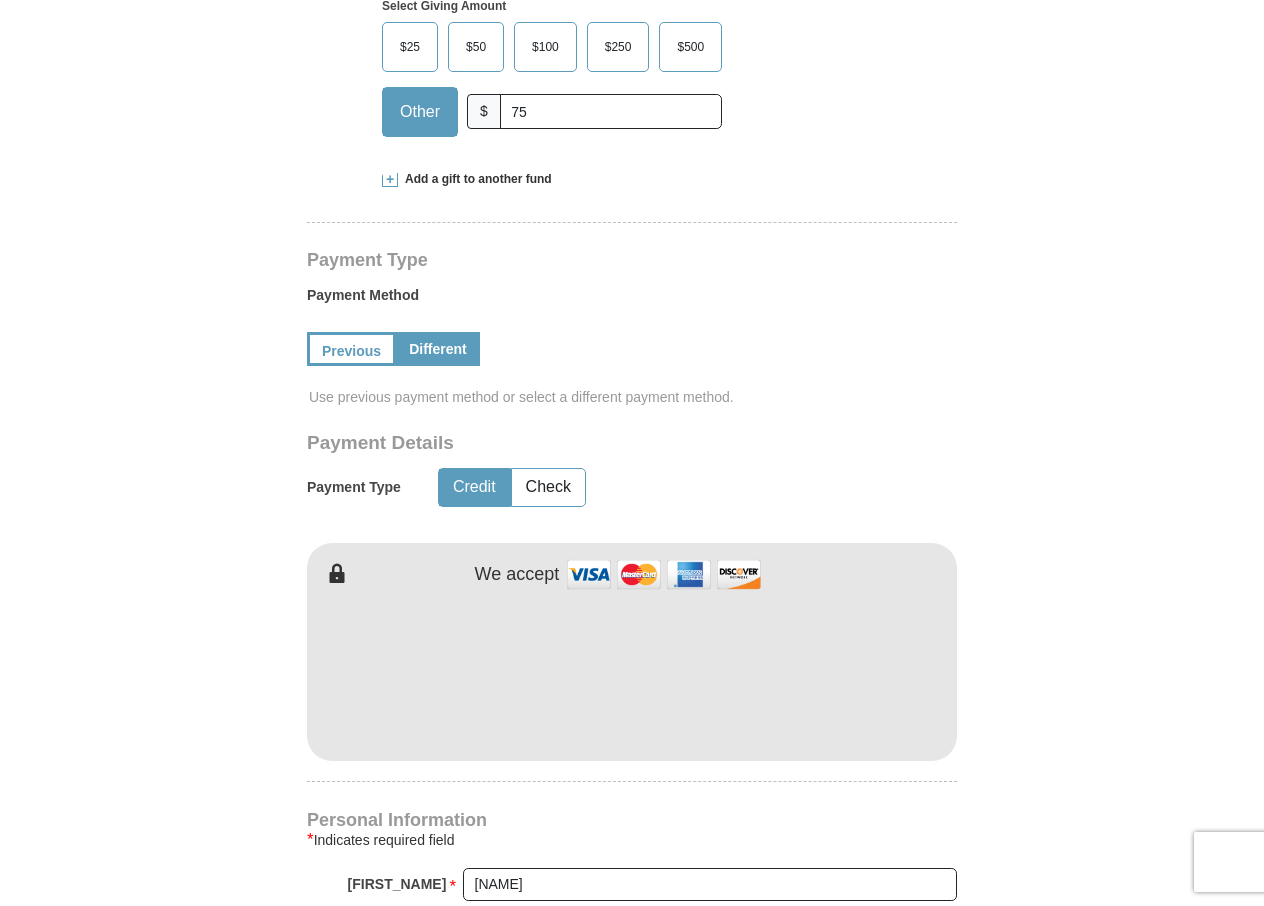 scroll, scrollTop: 1521, scrollLeft: 0, axis: vertical 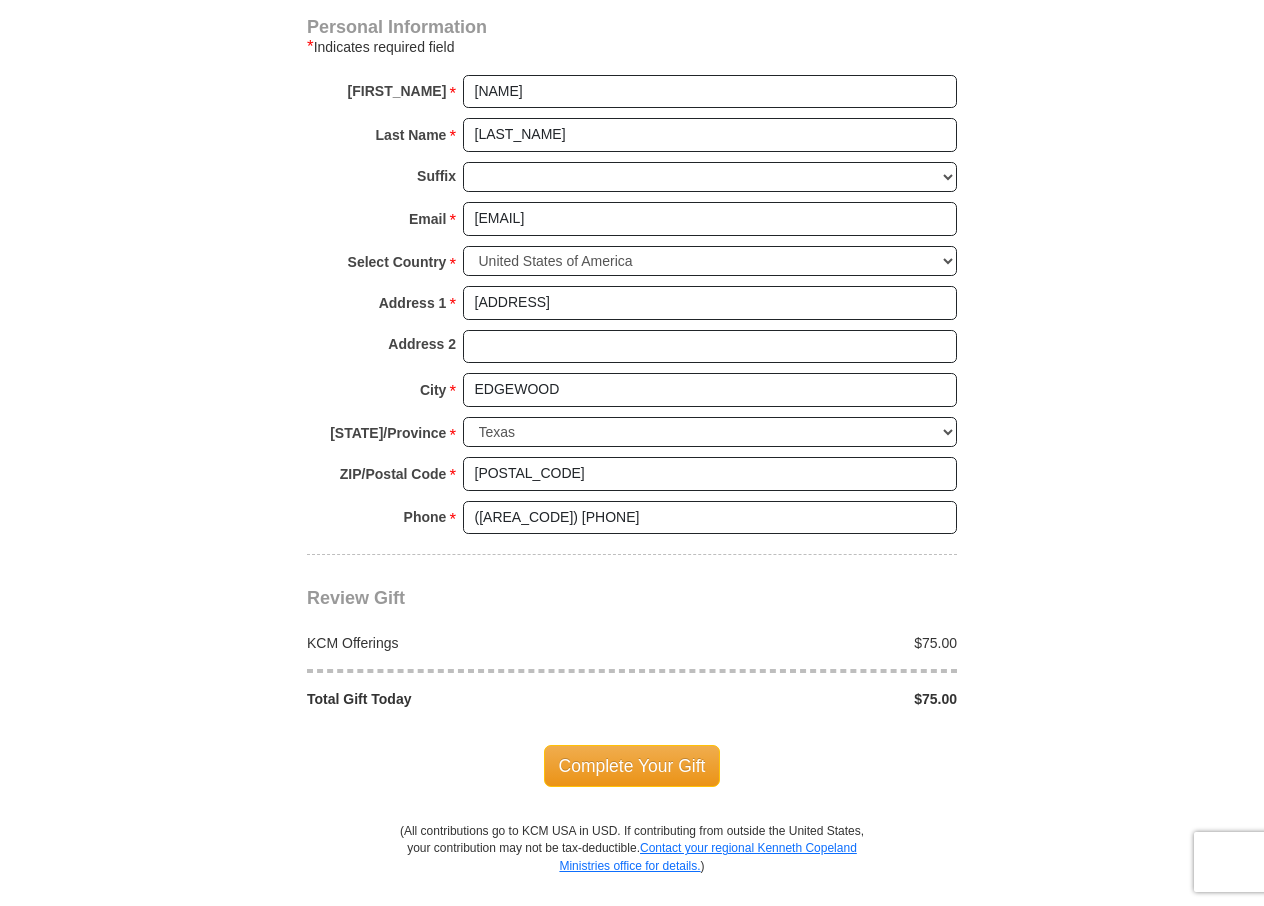 drag, startPoint x: 1233, startPoint y: 118, endPoint x: 1251, endPoint y: 109, distance: 20.12461 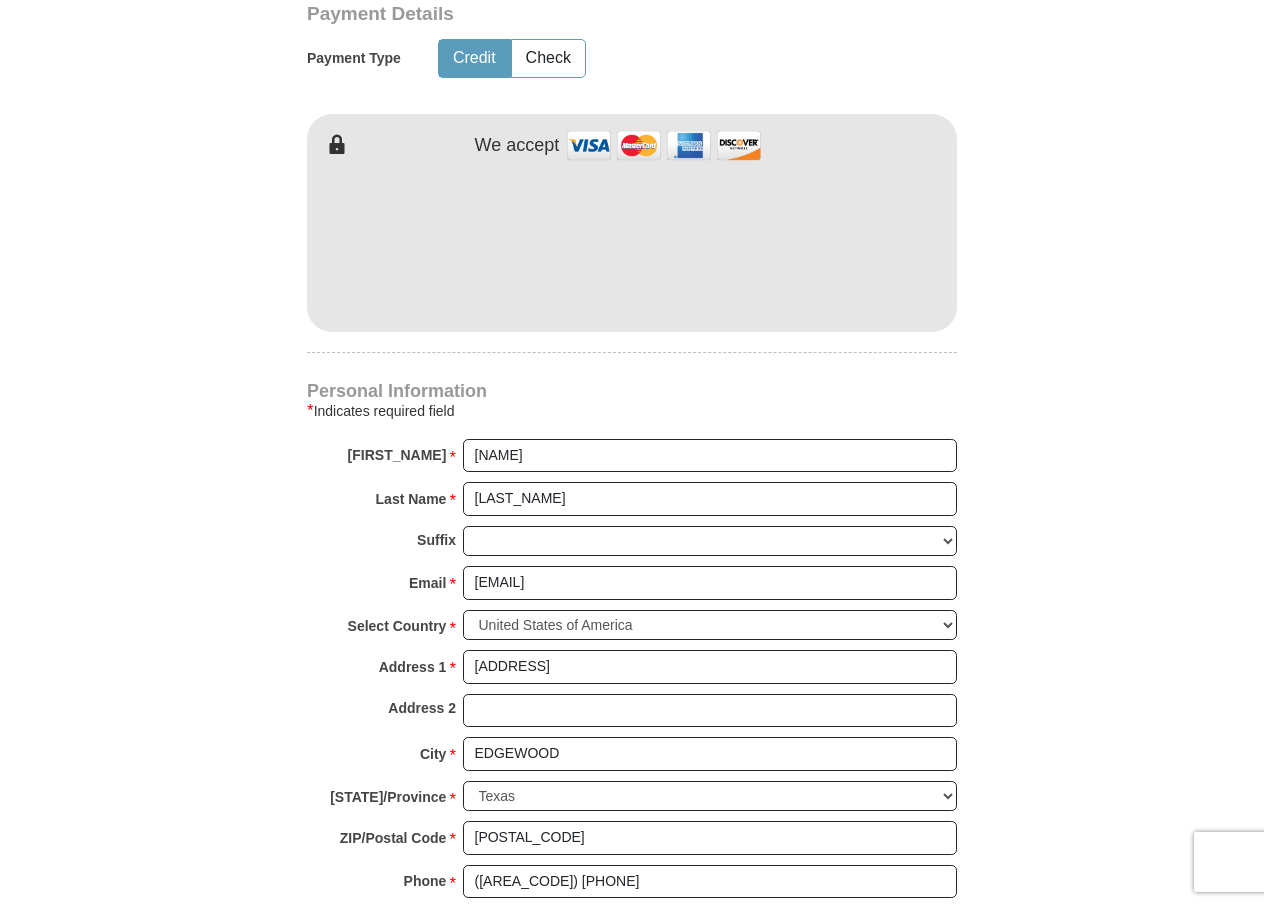scroll, scrollTop: 961, scrollLeft: 0, axis: vertical 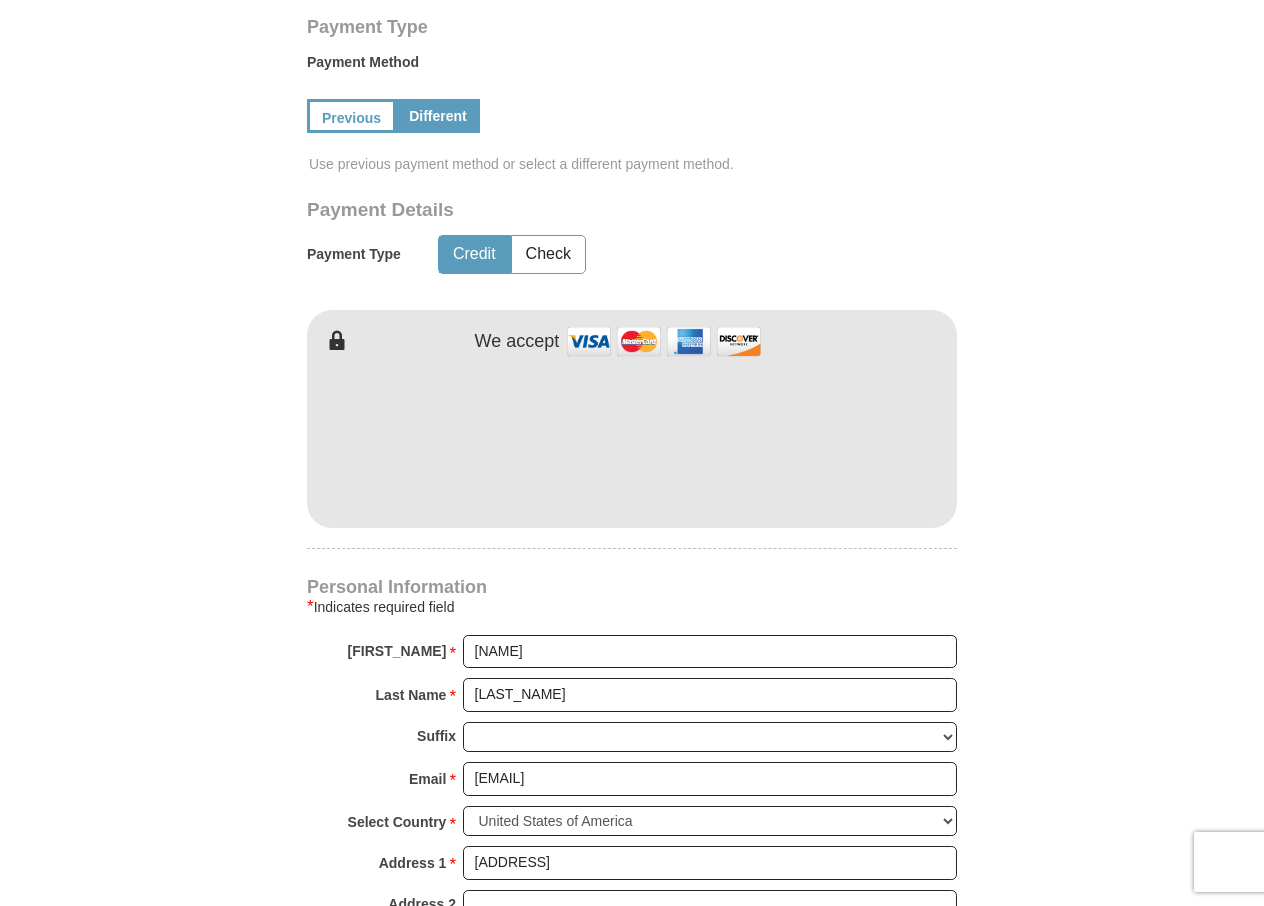 click on "Kenneth Copeland Ministries Giving
Together, we're helping people all over the world discover the greatest gift that has ever been given...Jesus.
Support Kenneth Copeland Ministries
Monthly
One-Time
Select Giving Amount
Amount must be a valid number
The total gift cannot be less than $1.00
$25 $" at bounding box center (632, 486) 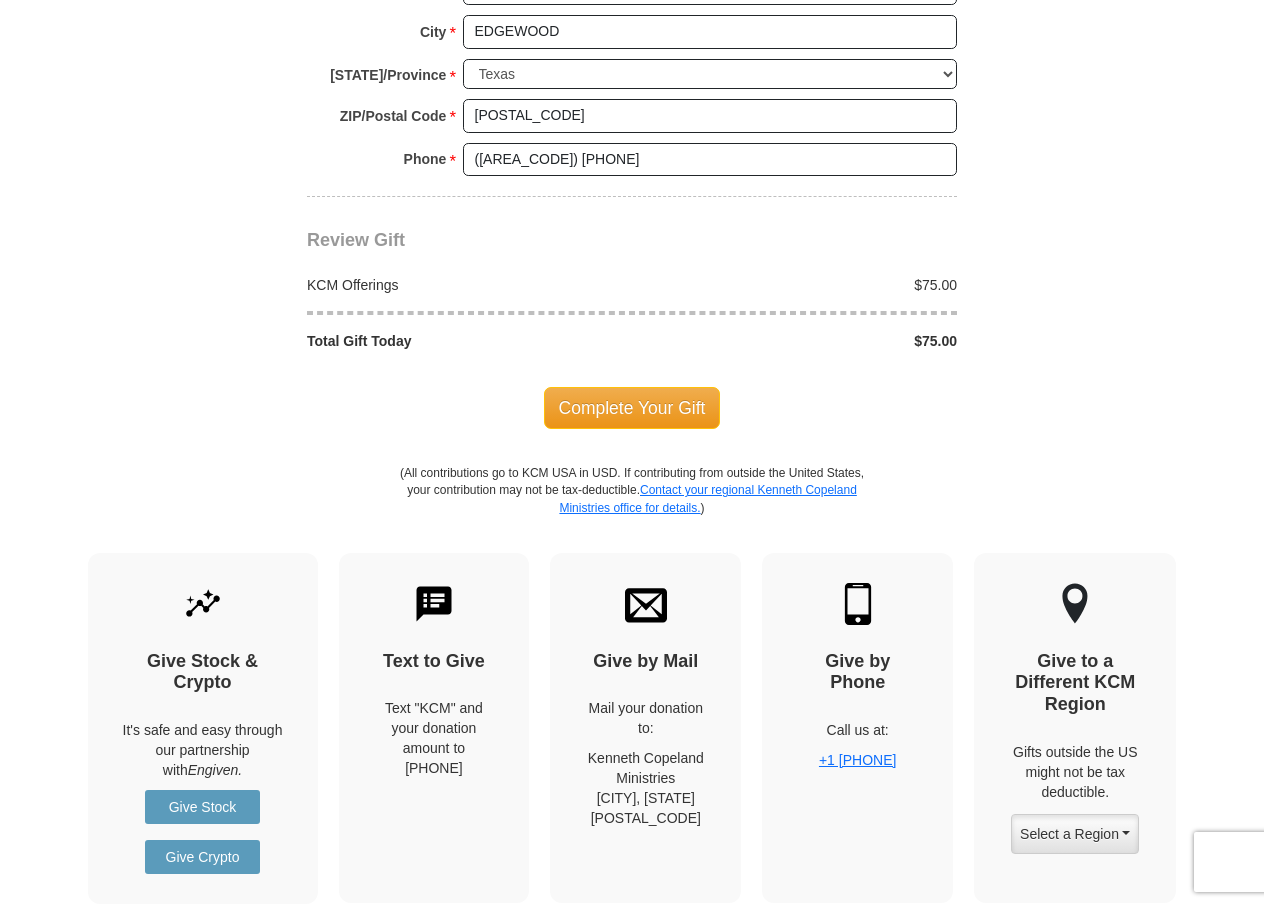 scroll, scrollTop: 1702, scrollLeft: 0, axis: vertical 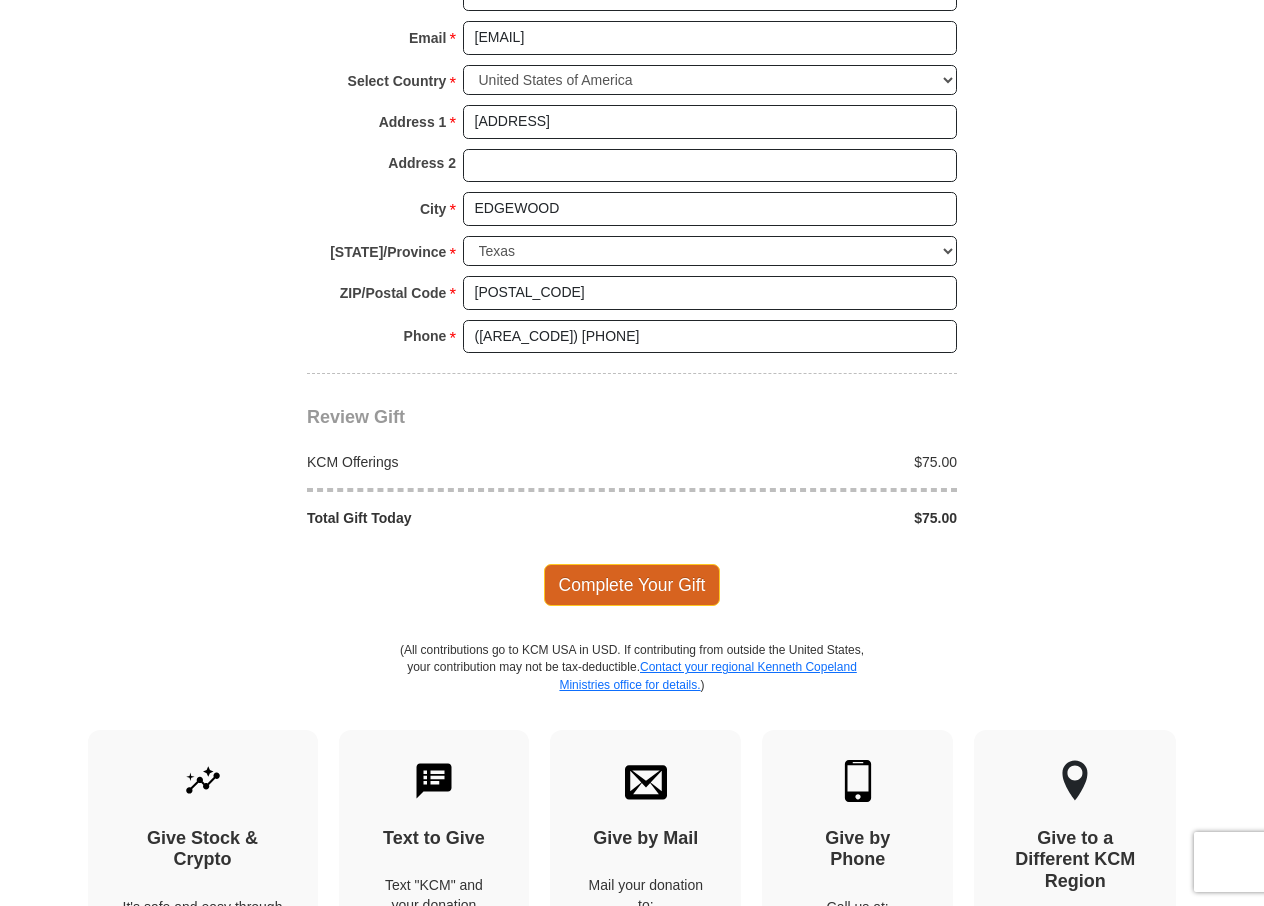 click on "Complete Your Gift" at bounding box center (632, 585) 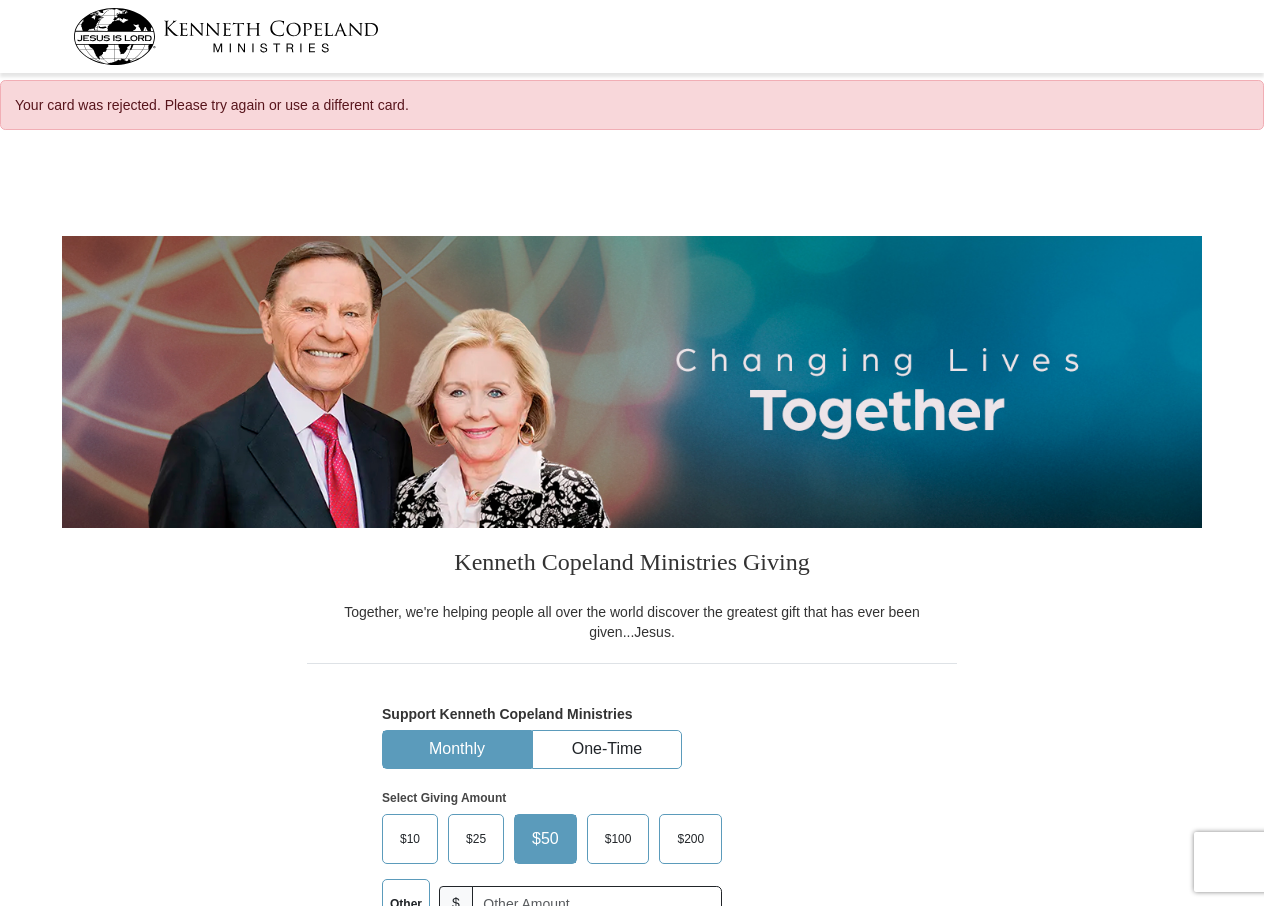 scroll, scrollTop: 0, scrollLeft: 0, axis: both 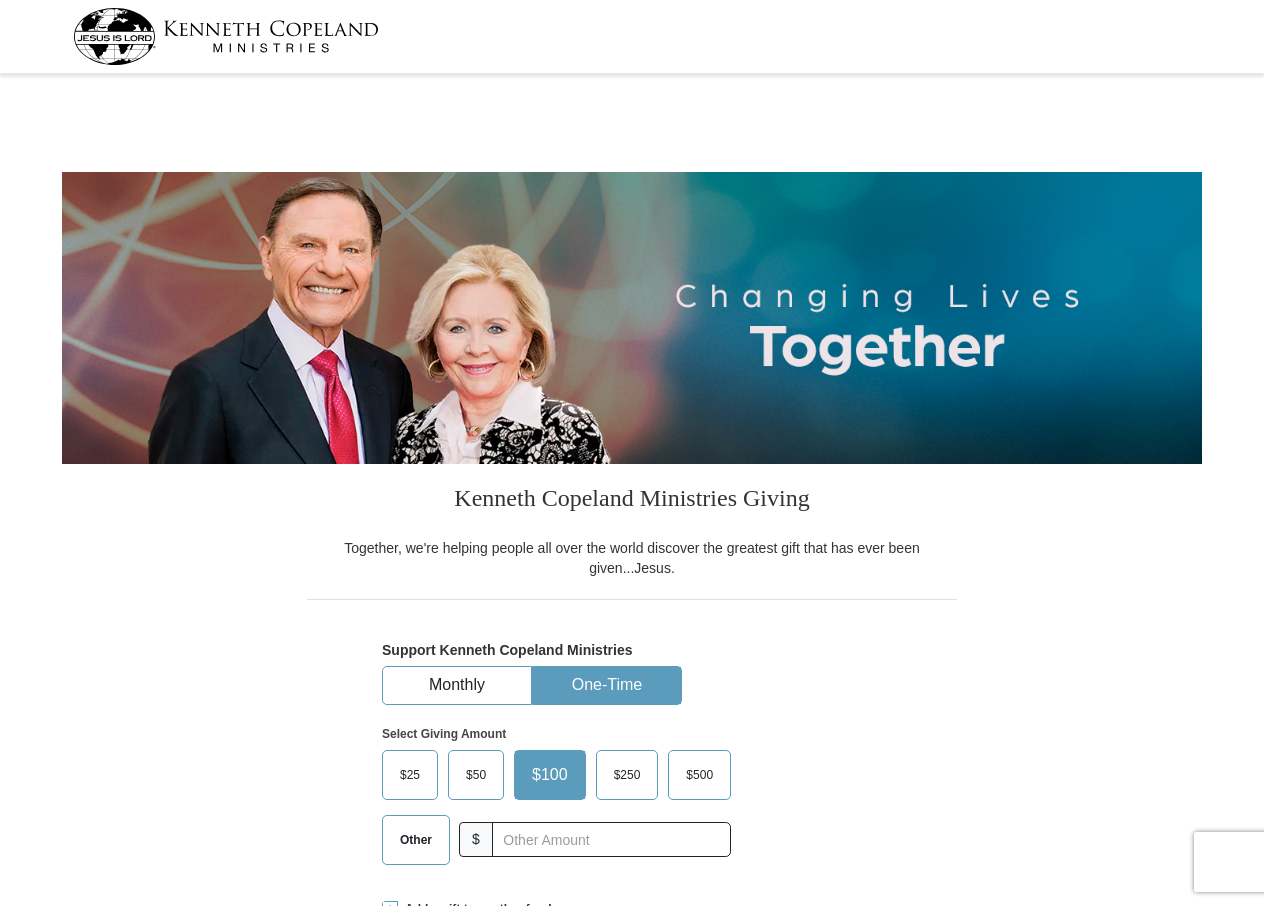 select on "TX" 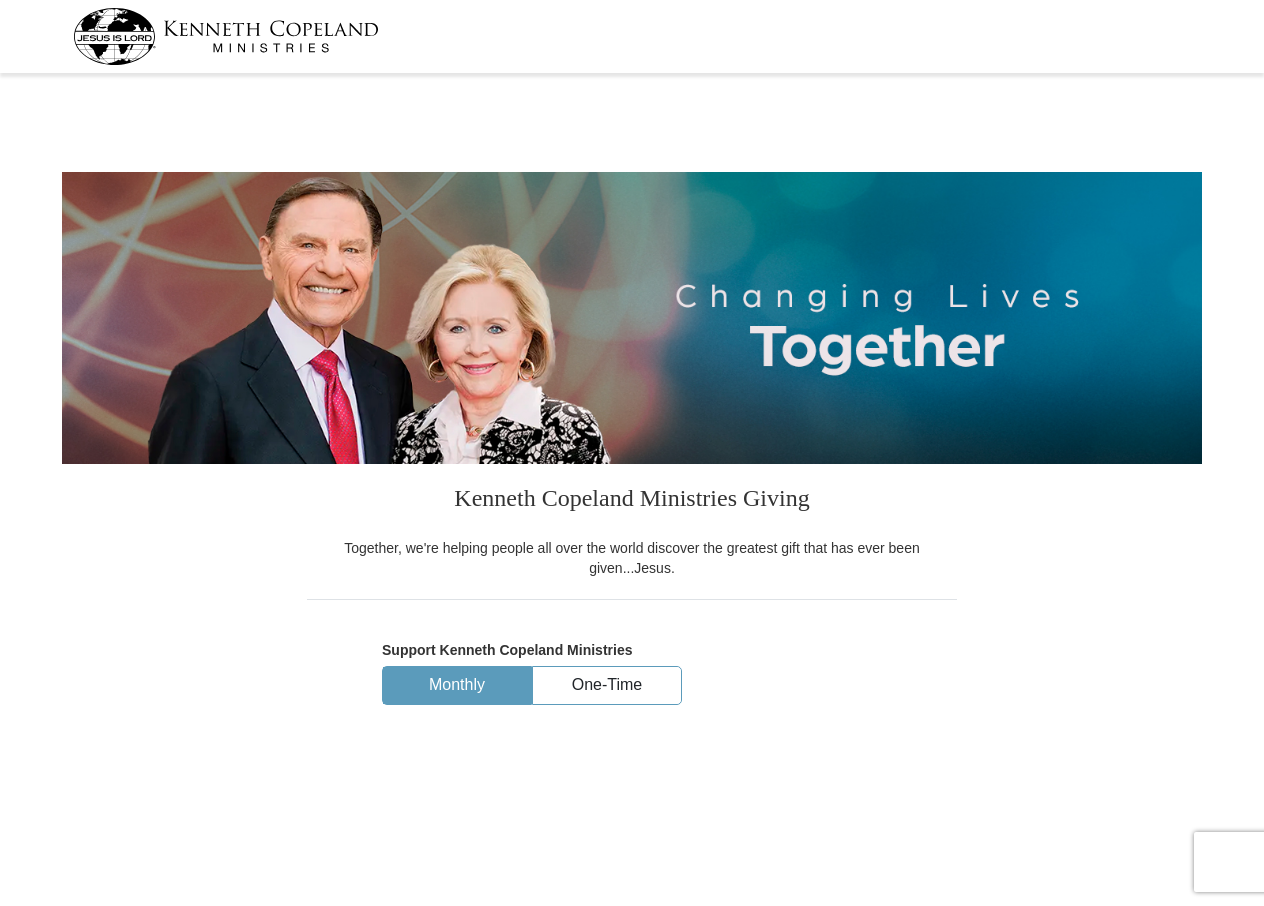 type 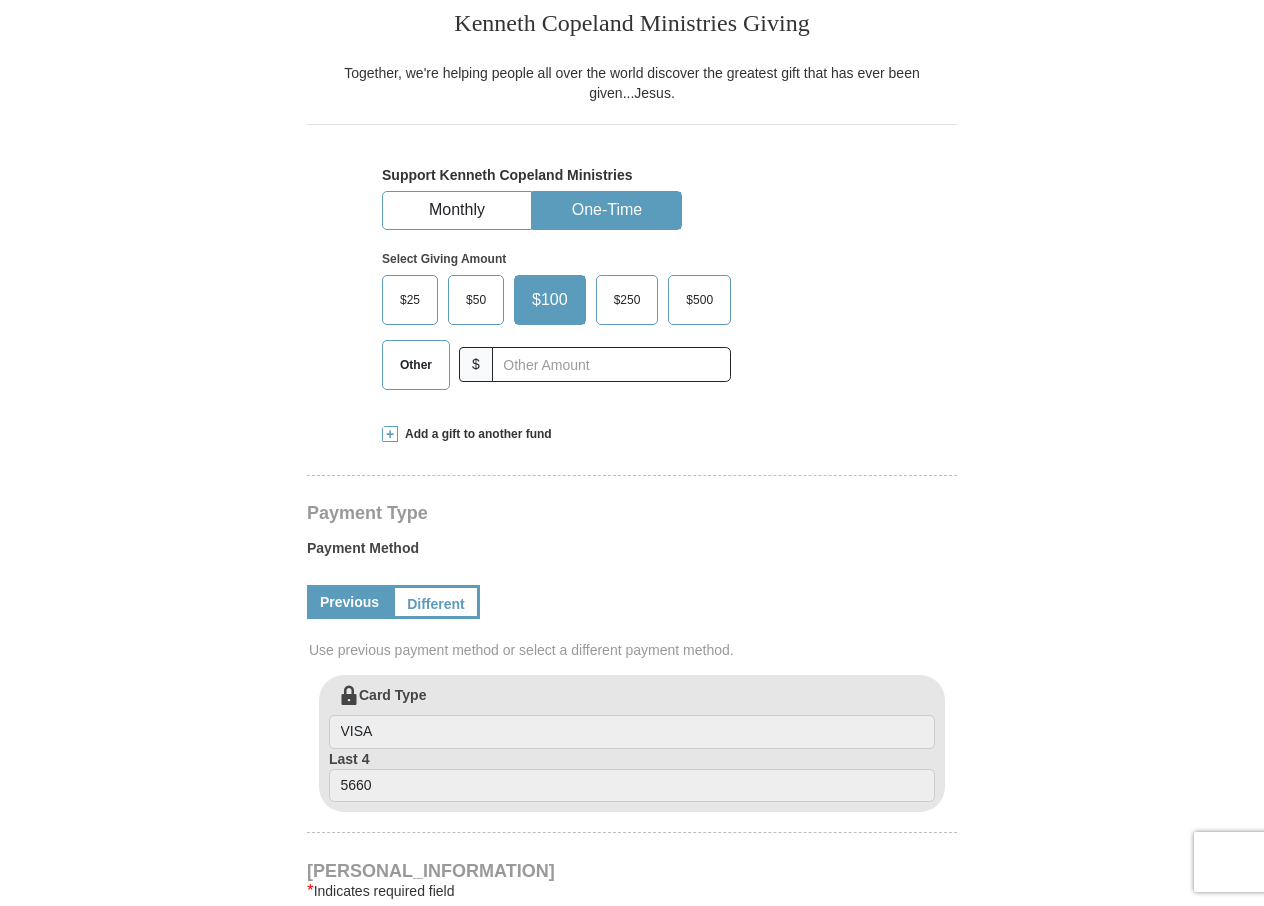 scroll, scrollTop: 607, scrollLeft: 0, axis: vertical 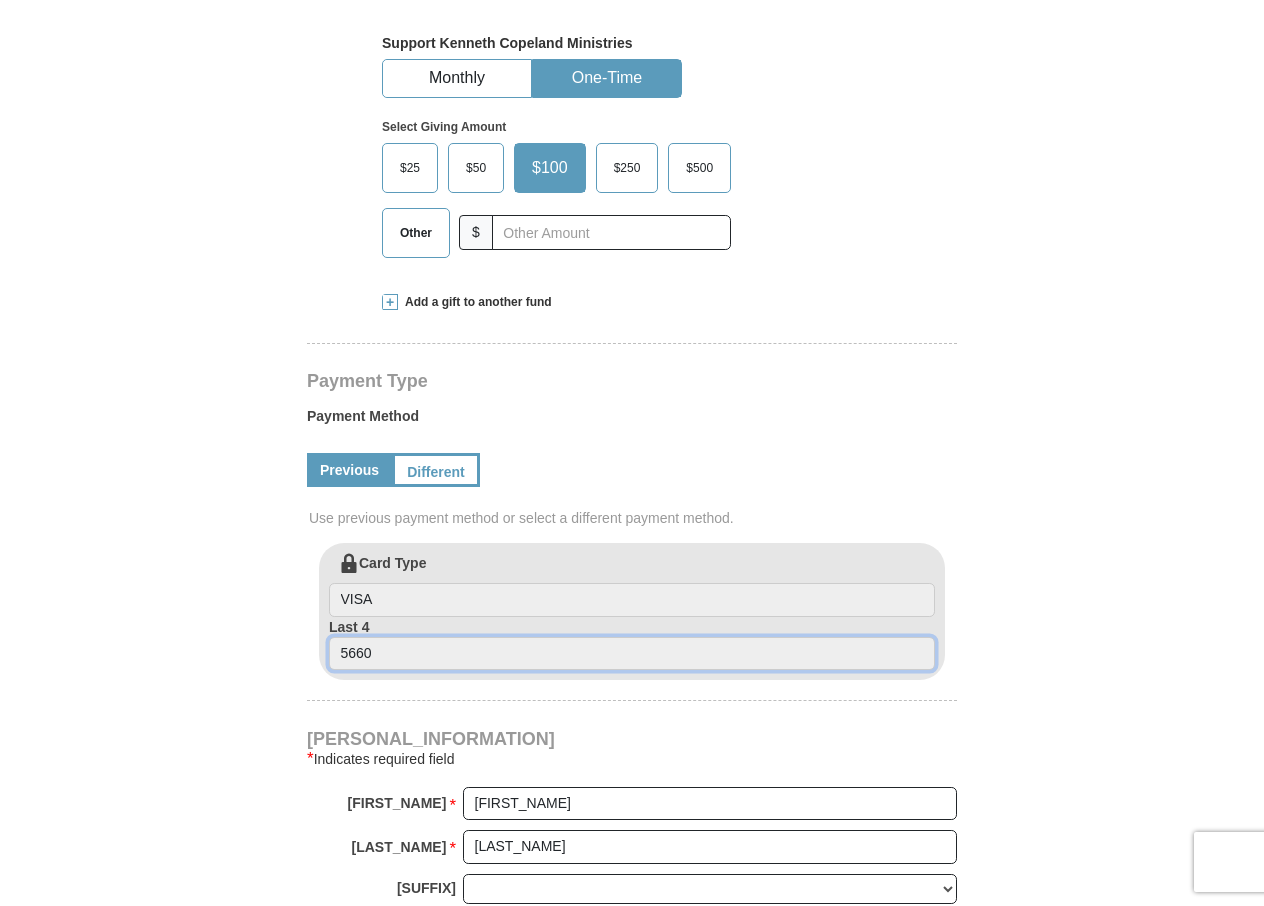 click on "5660" at bounding box center (632, 654) 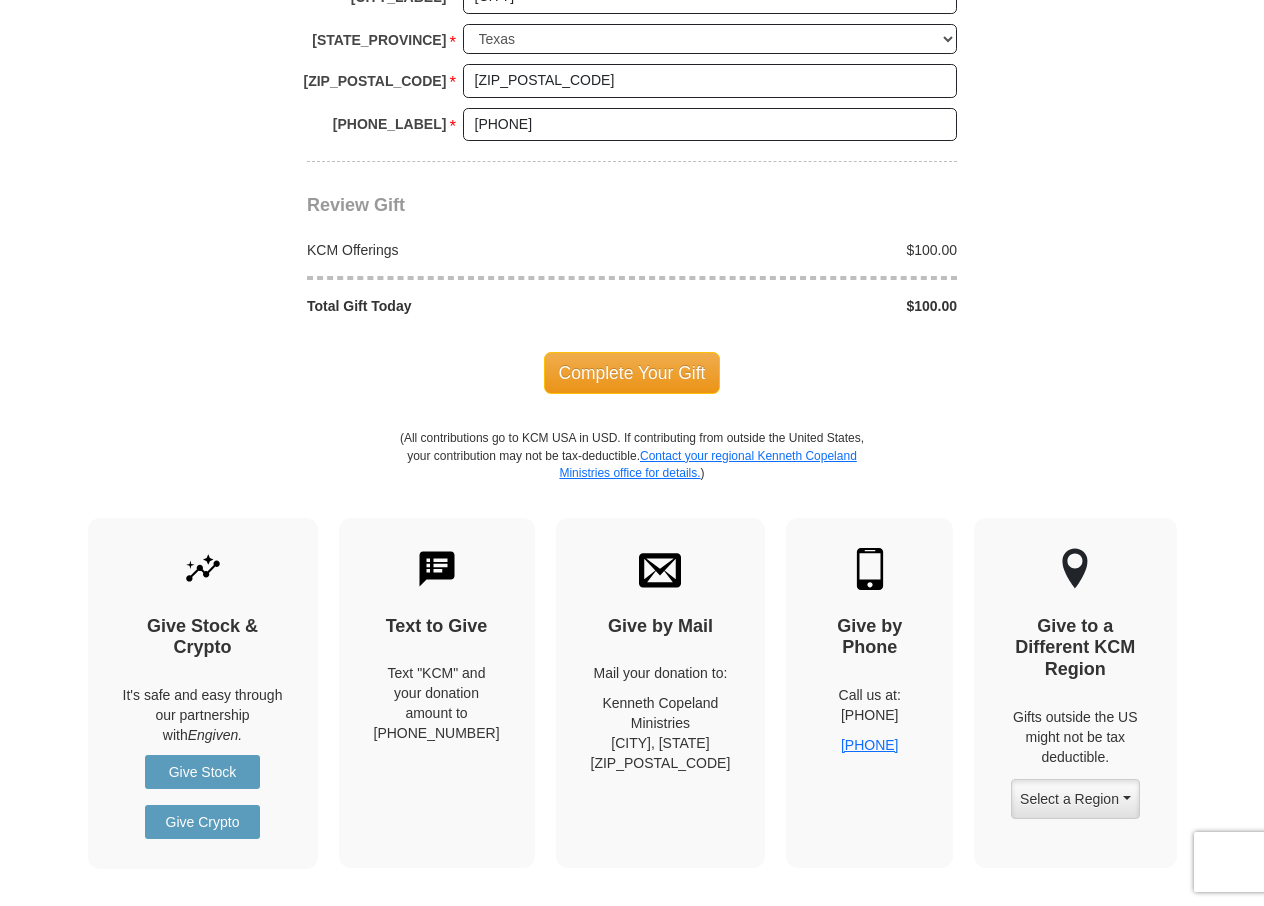 scroll, scrollTop: 1717, scrollLeft: 0, axis: vertical 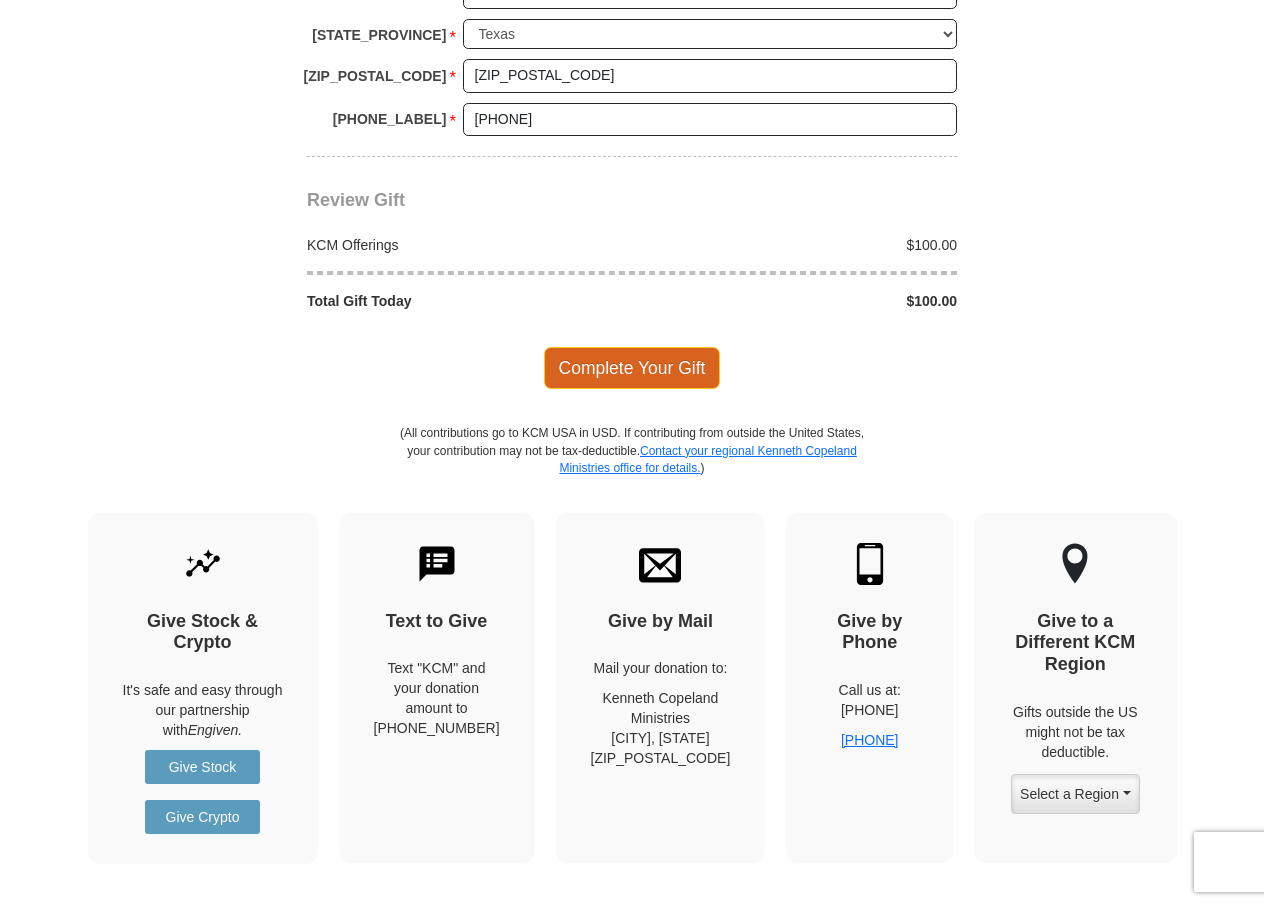 click on "Complete Your Gift" at bounding box center (632, 368) 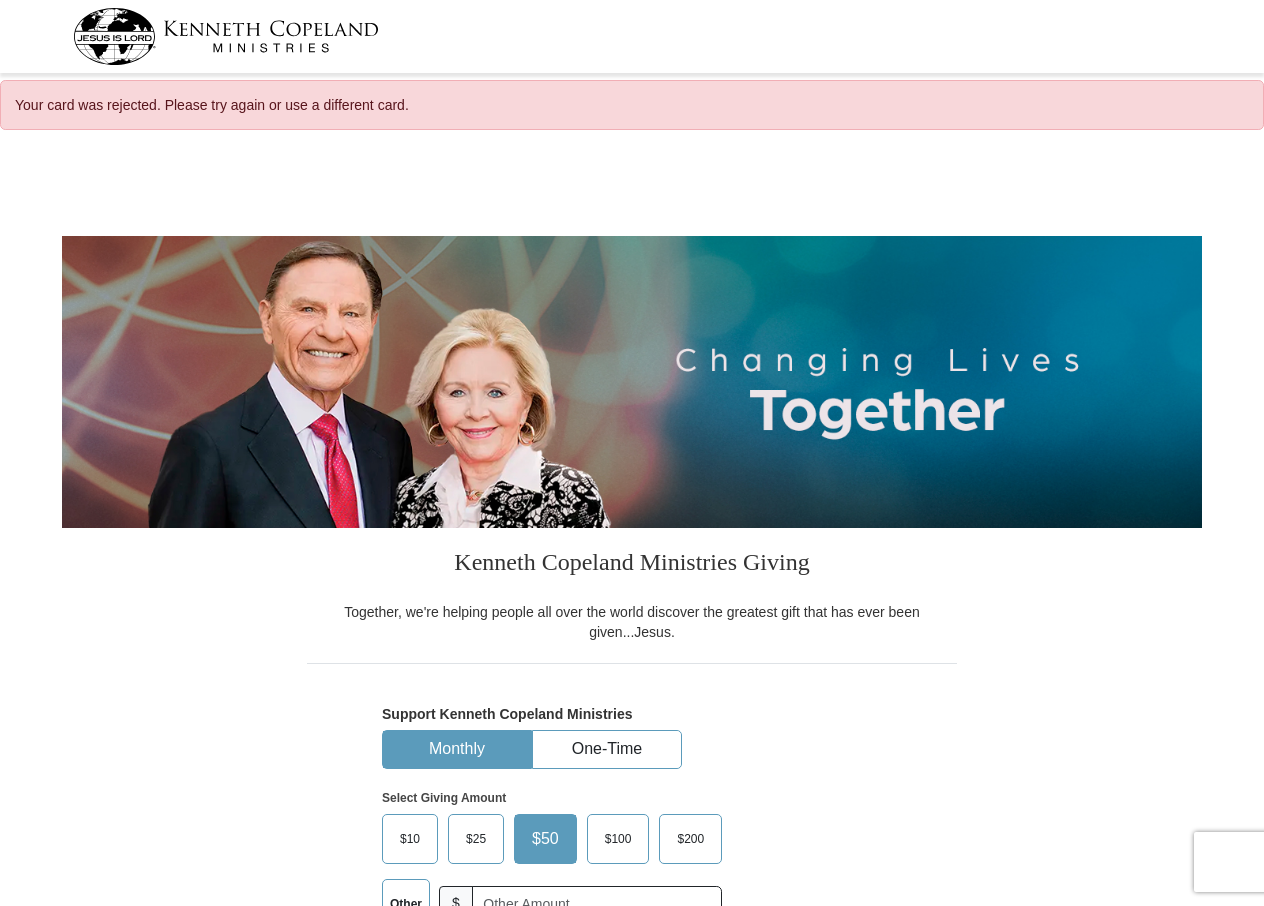 select on "TX" 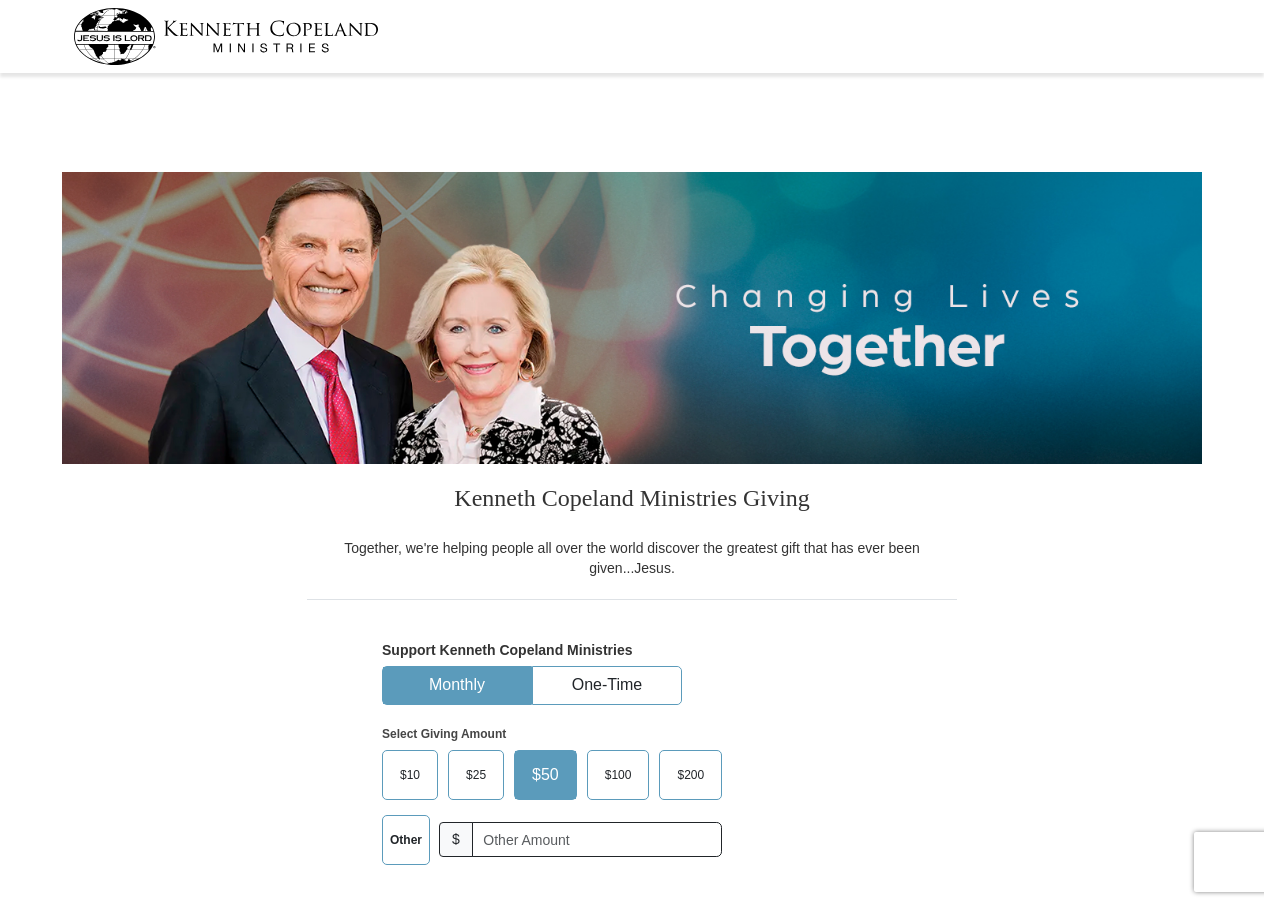 select on "TX" 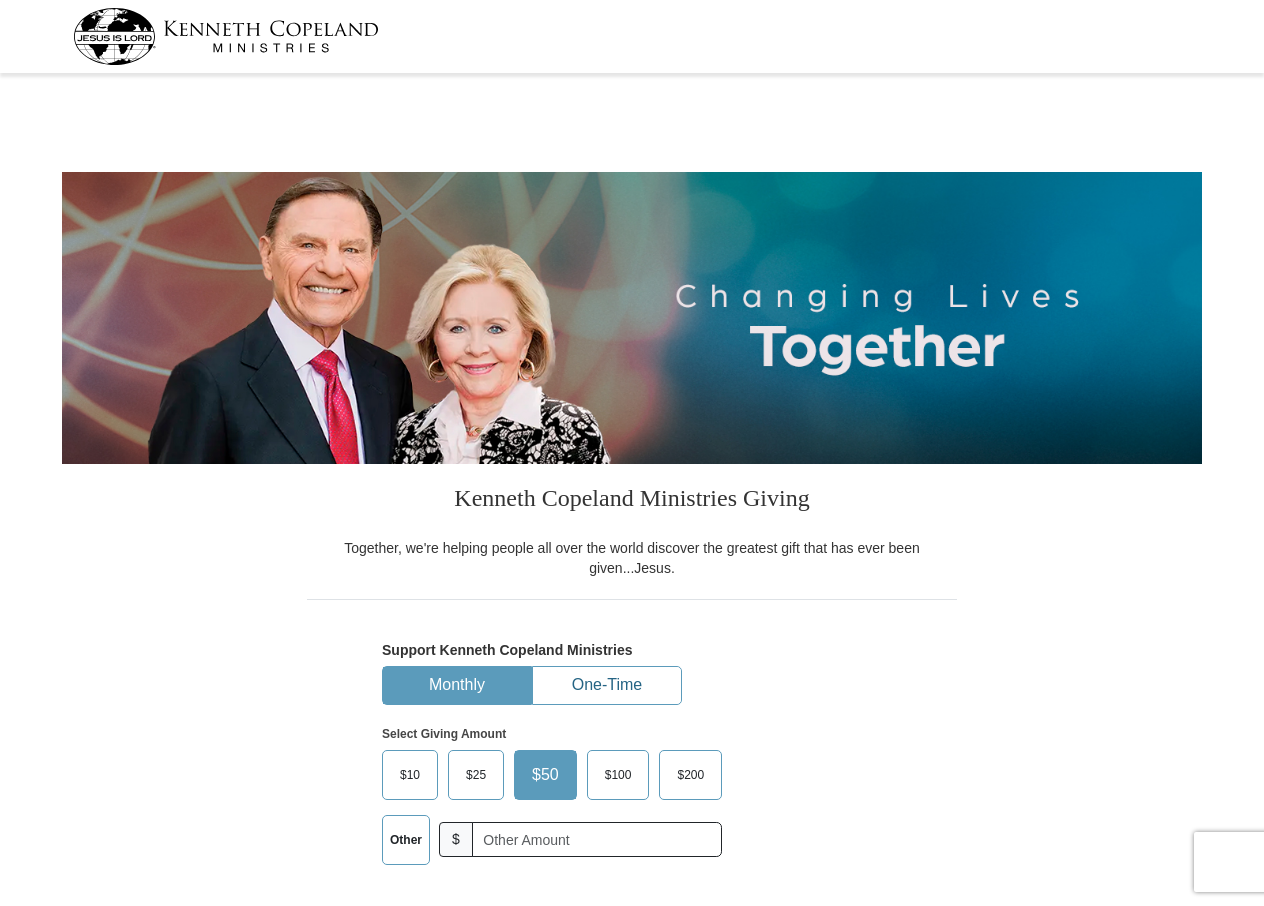click on "One-Time" at bounding box center (607, 685) 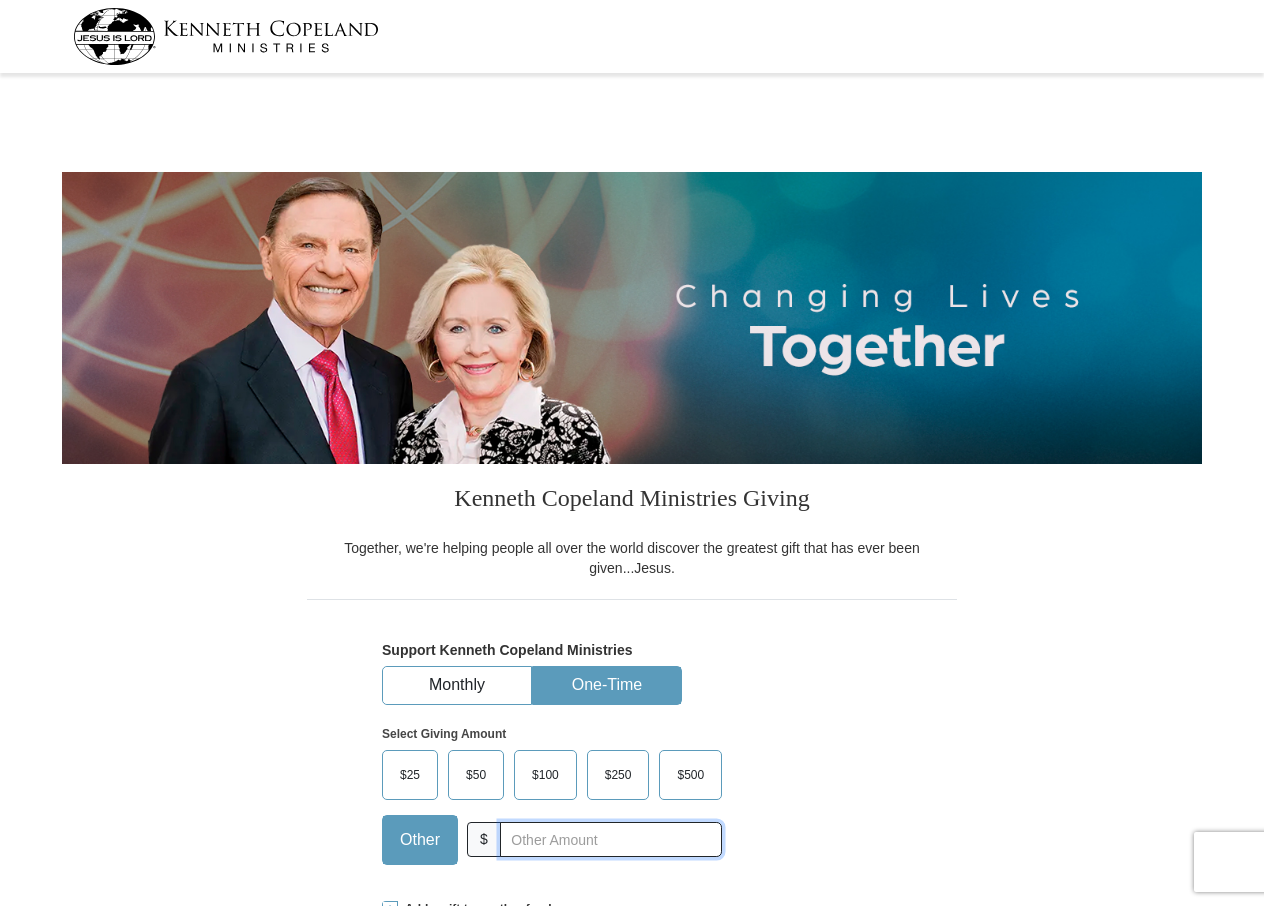 click at bounding box center [611, 839] 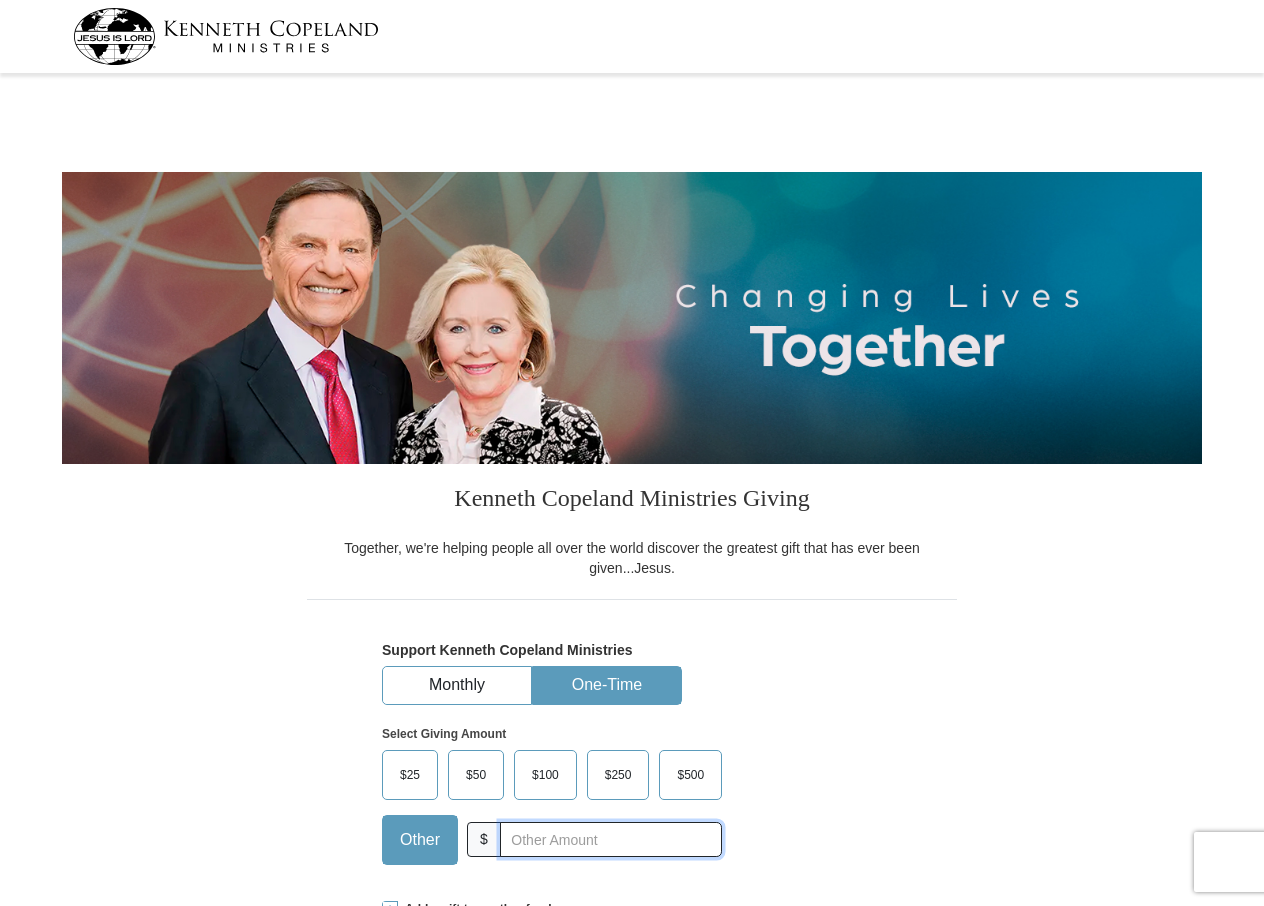 type on "75" 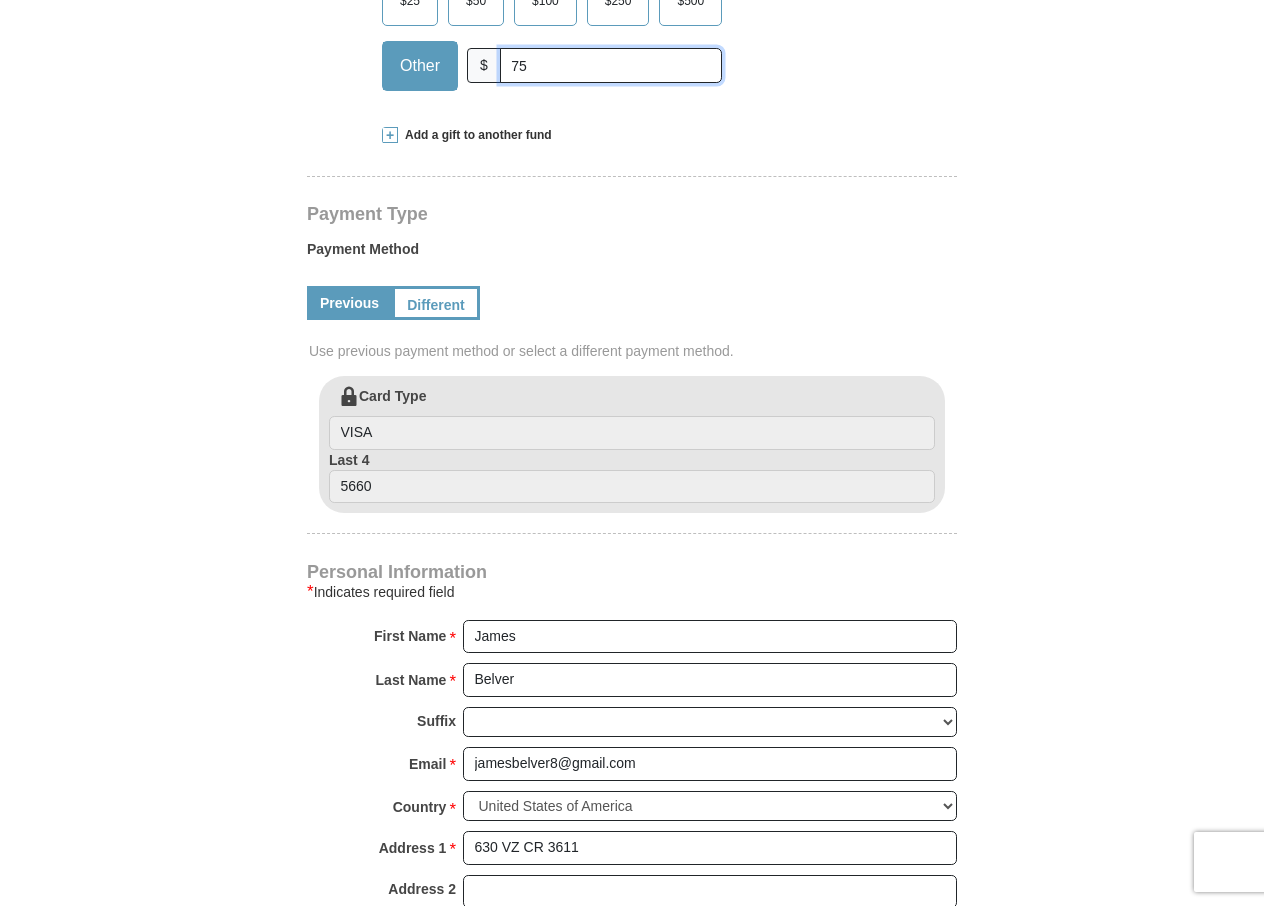 scroll, scrollTop: 798, scrollLeft: 0, axis: vertical 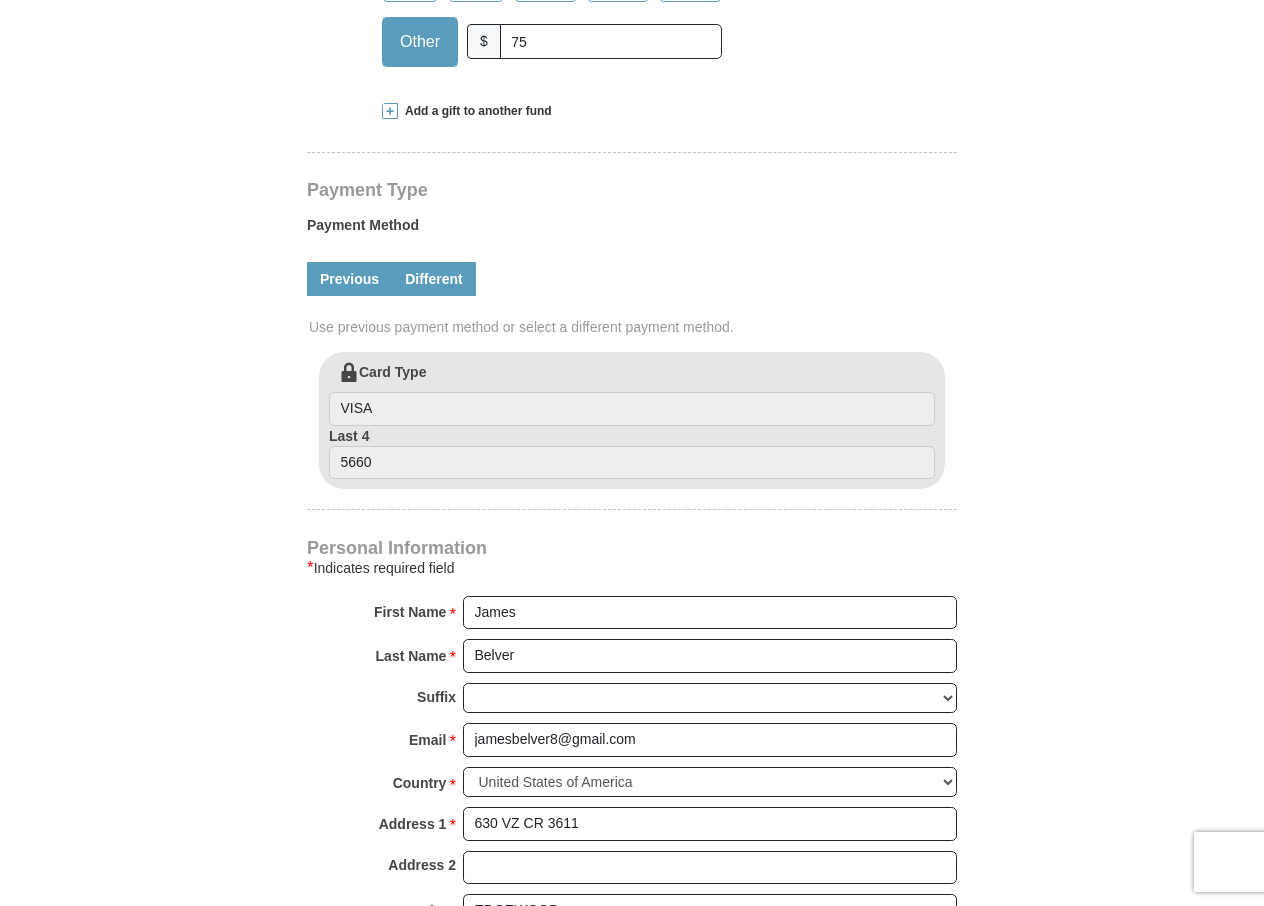 click on "Different" at bounding box center [434, 279] 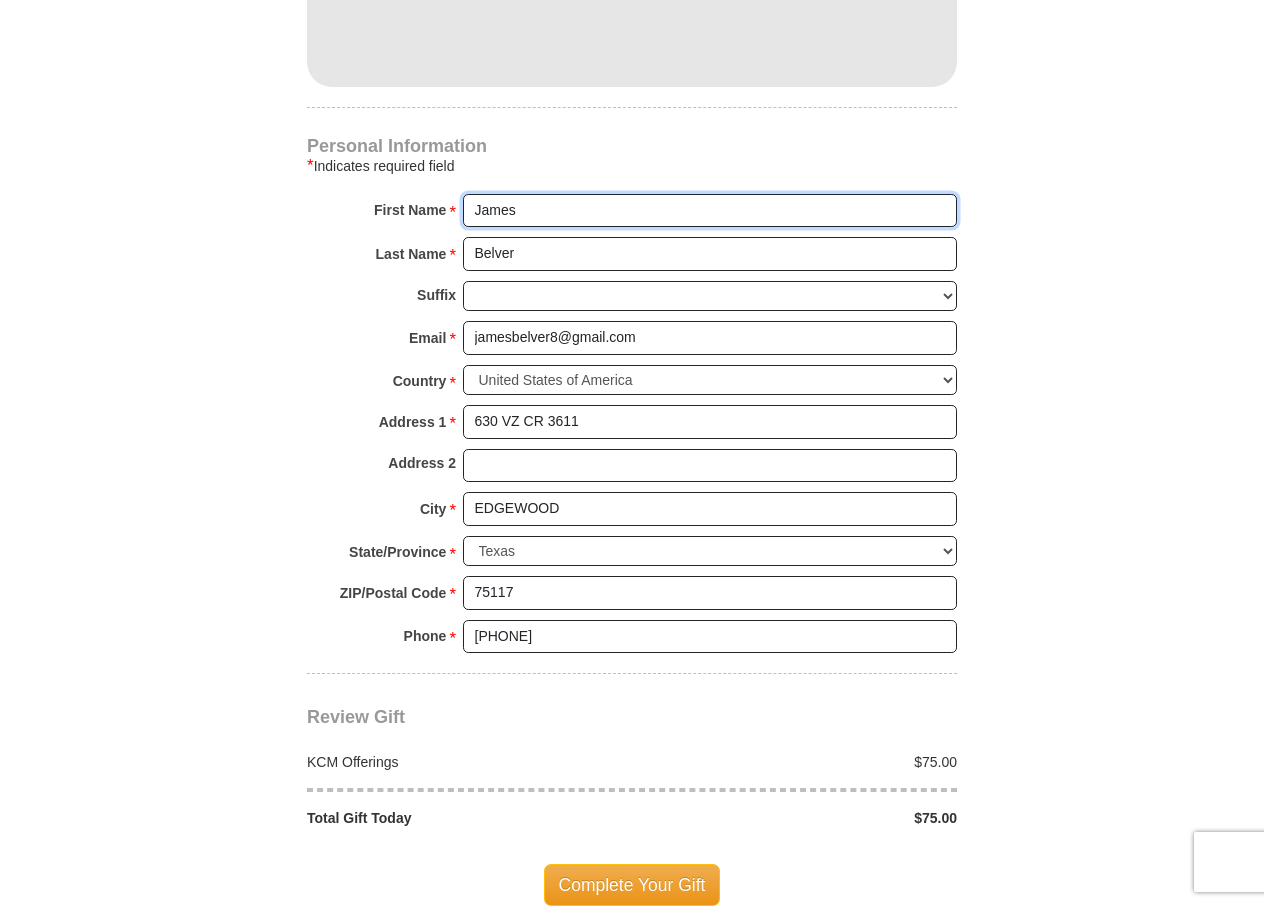scroll, scrollTop: 1427, scrollLeft: 0, axis: vertical 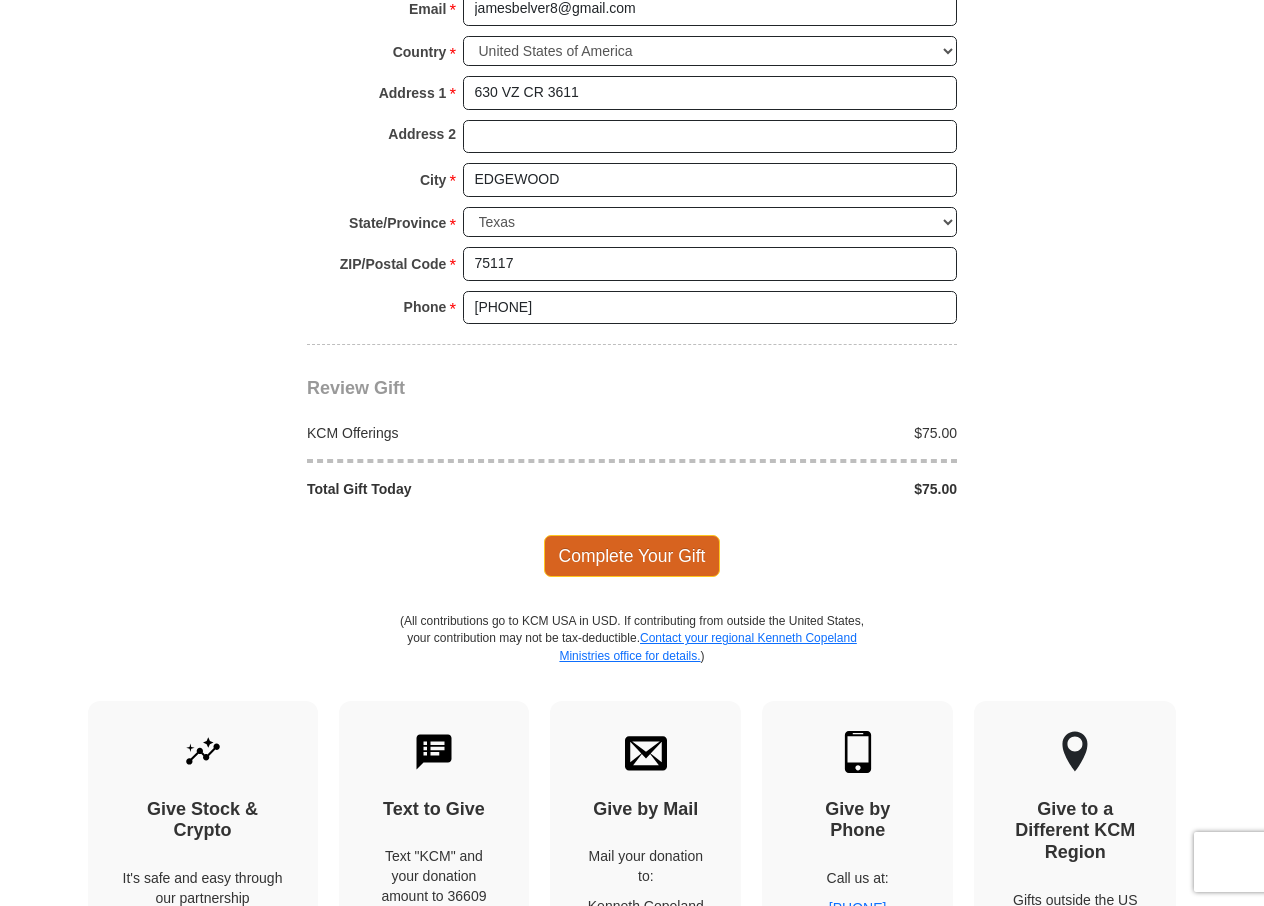 click on "Complete Your Gift" at bounding box center (632, 556) 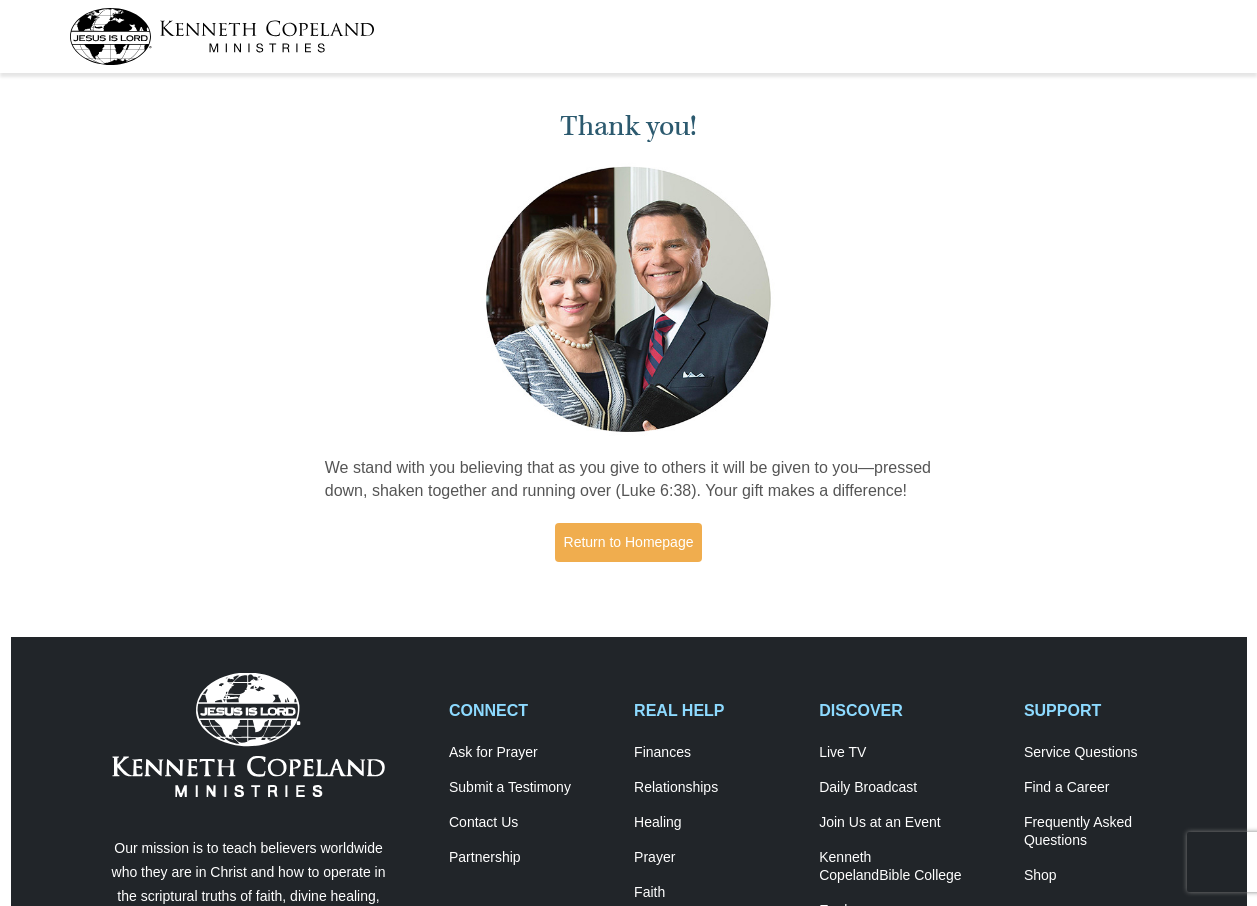 scroll, scrollTop: 0, scrollLeft: 0, axis: both 